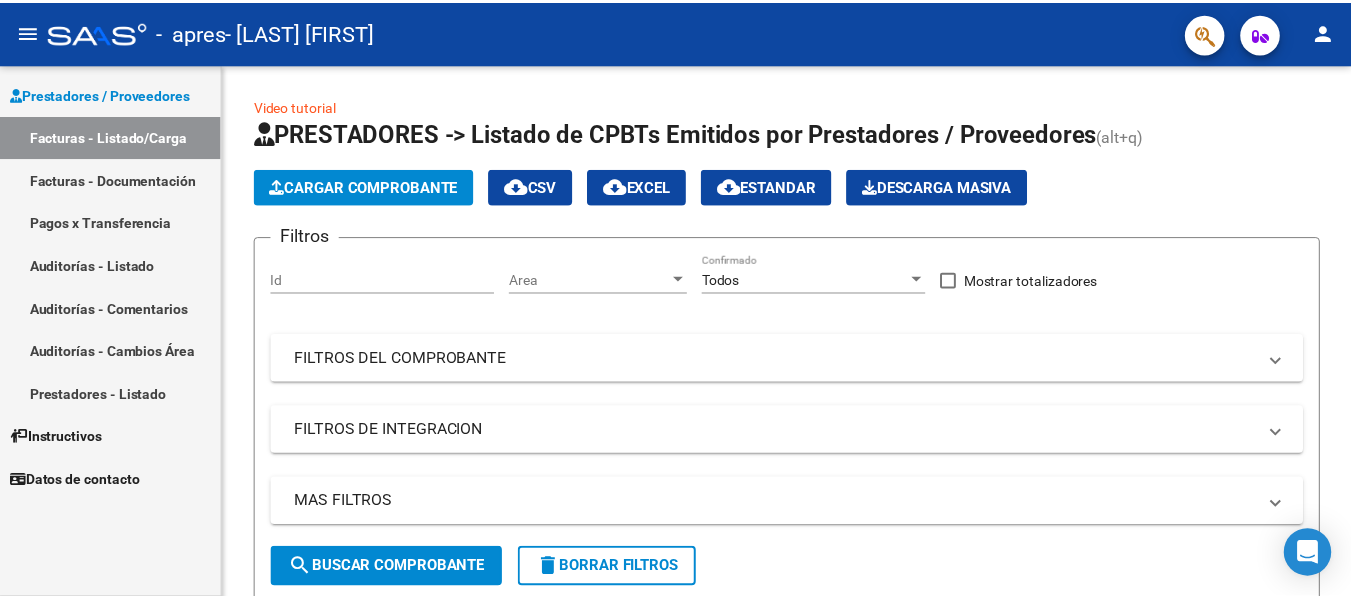 scroll, scrollTop: 0, scrollLeft: 0, axis: both 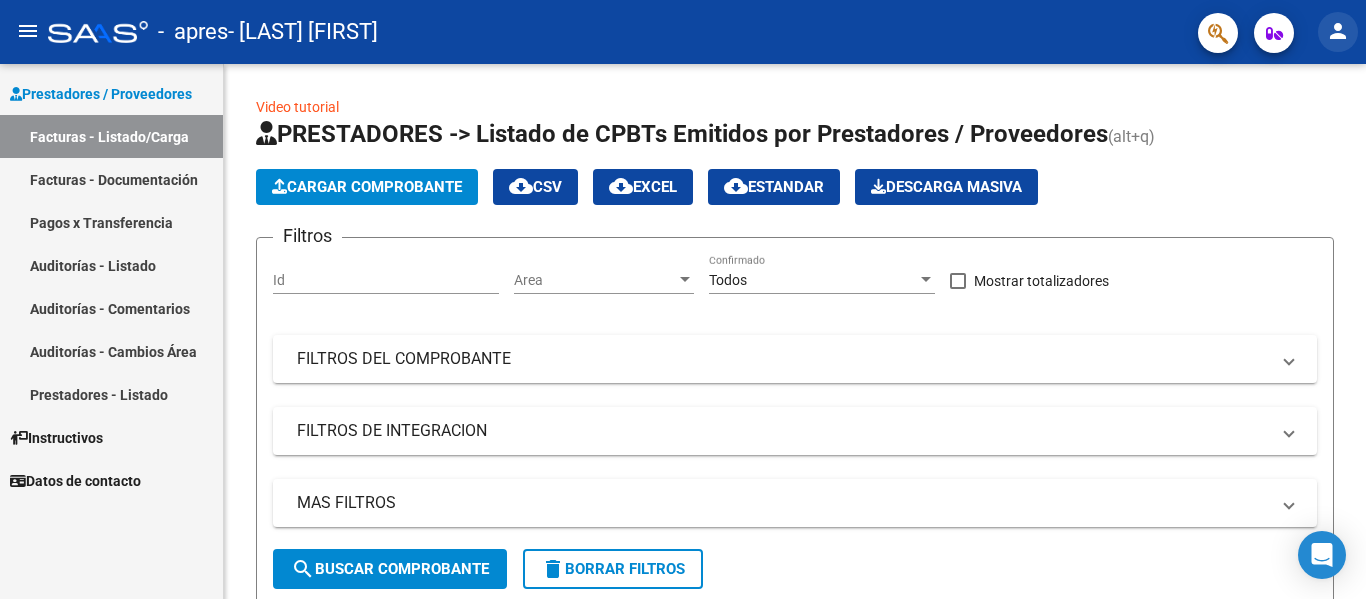 click on "person" 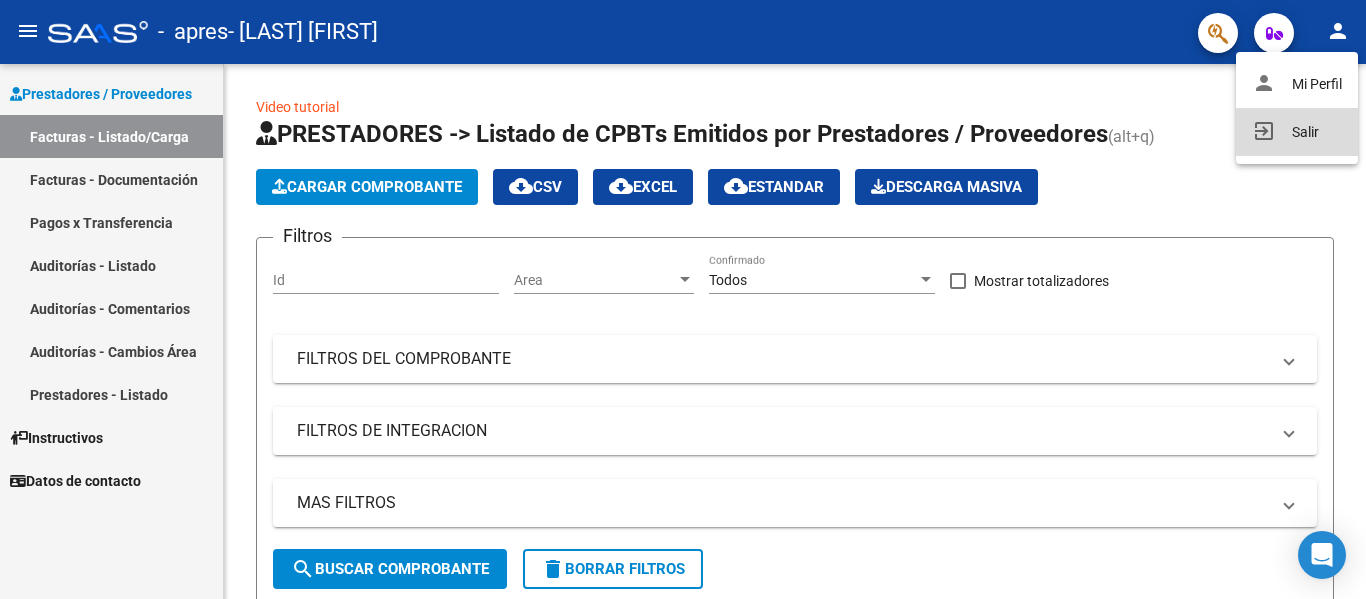 click on "exit_to_app  Salir" at bounding box center (1297, 132) 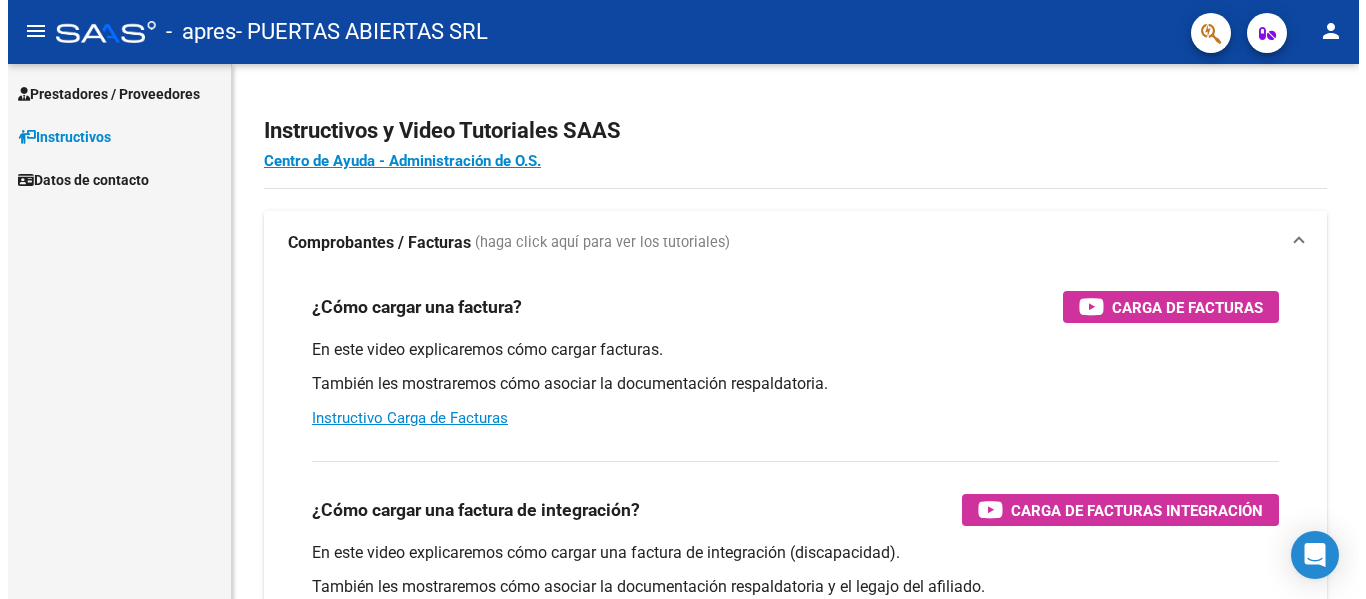 scroll, scrollTop: 0, scrollLeft: 0, axis: both 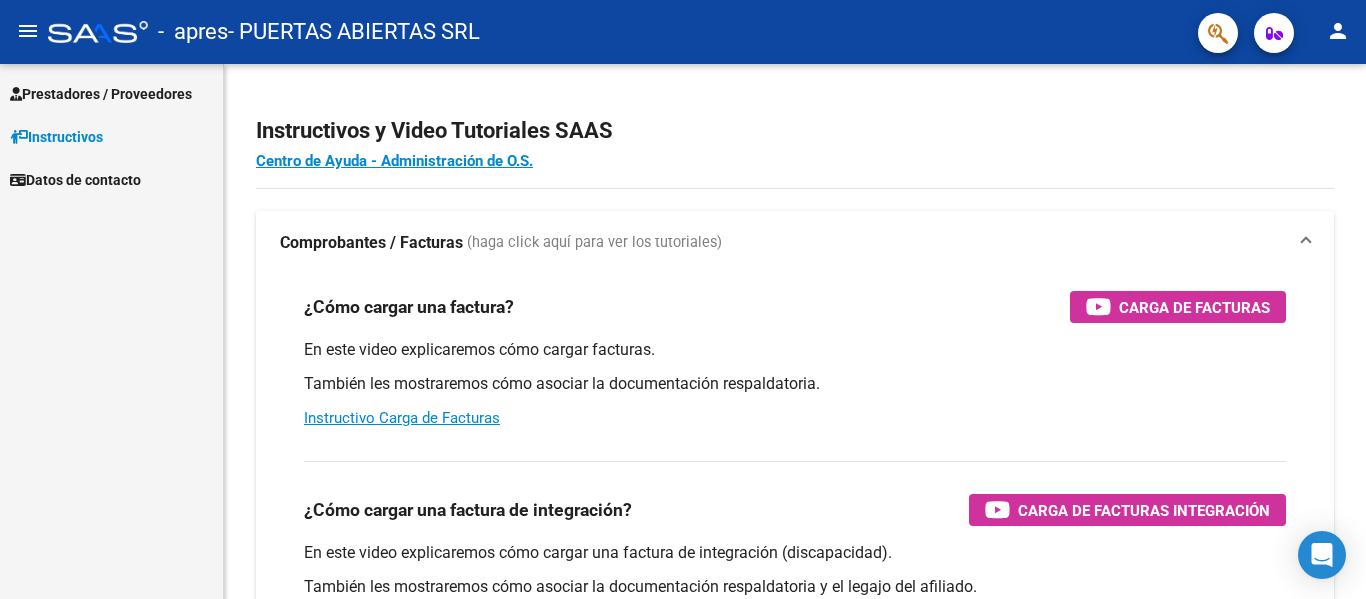 click on "Prestadores / Proveedores" at bounding box center [101, 94] 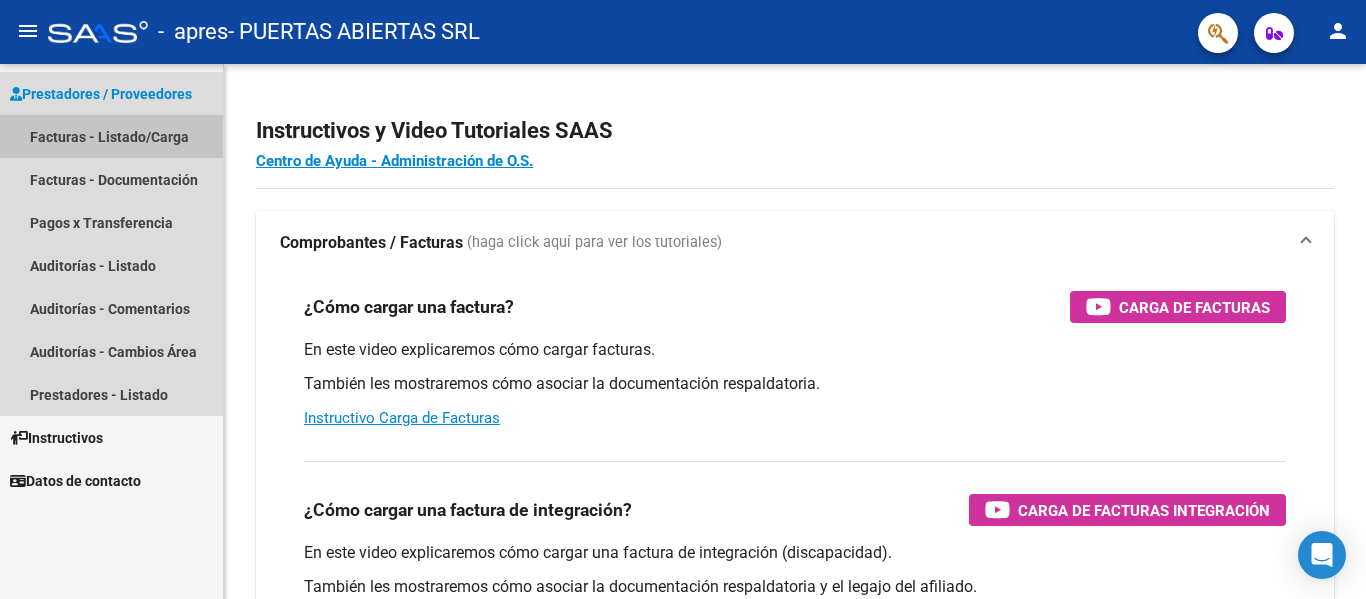 click on "Facturas - Listado/Carga" at bounding box center (111, 136) 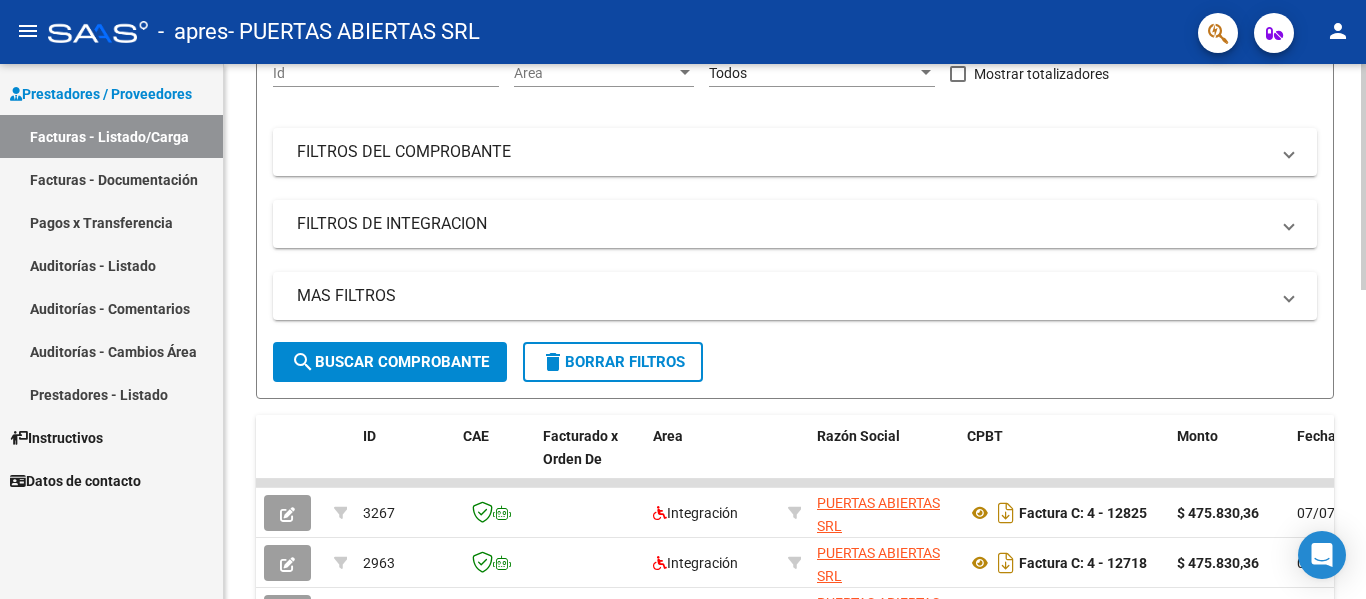 scroll, scrollTop: 0, scrollLeft: 0, axis: both 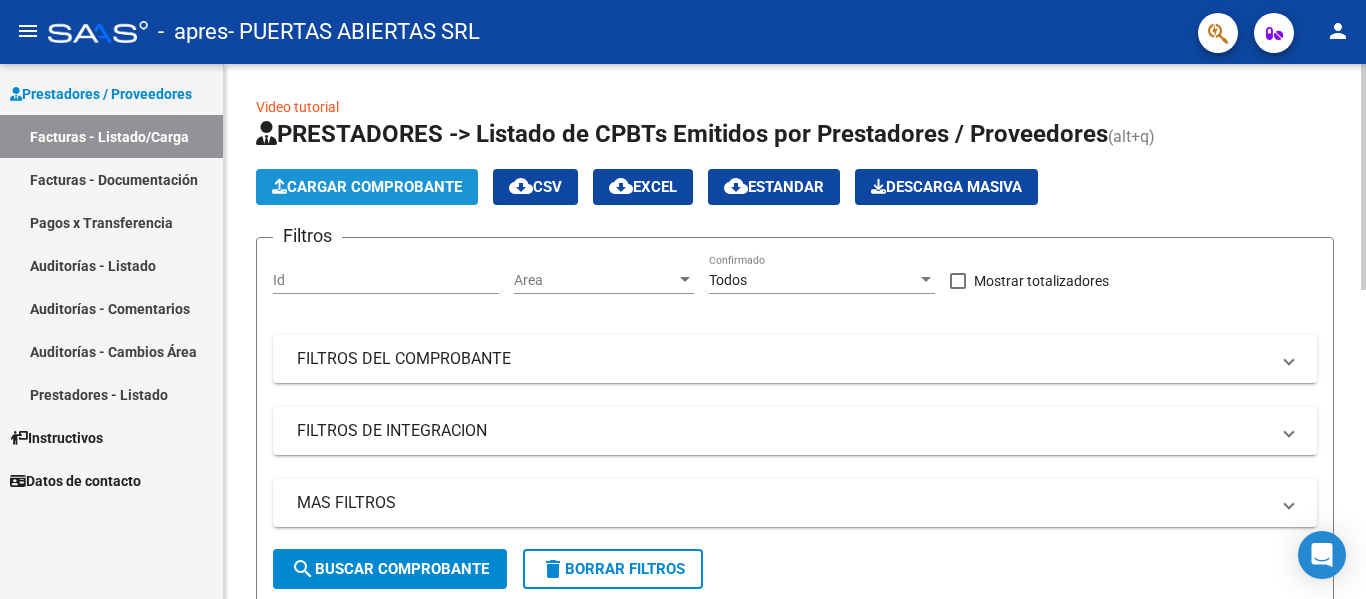 click on "Cargar Comprobante" 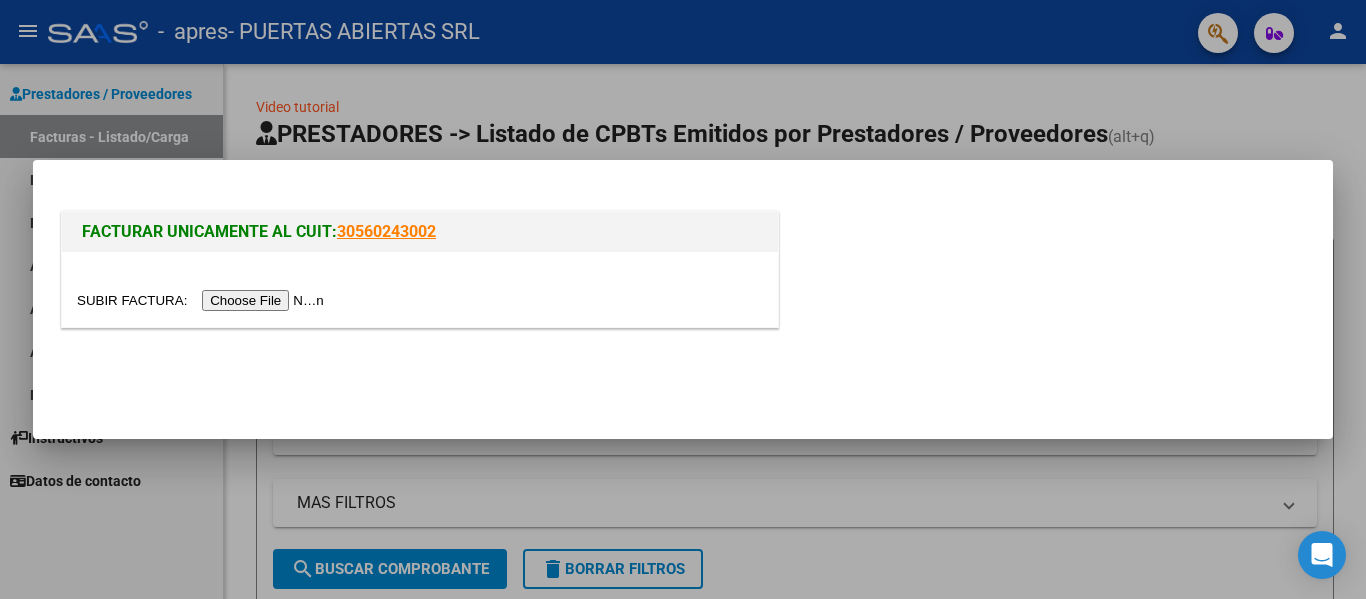 click at bounding box center [203, 300] 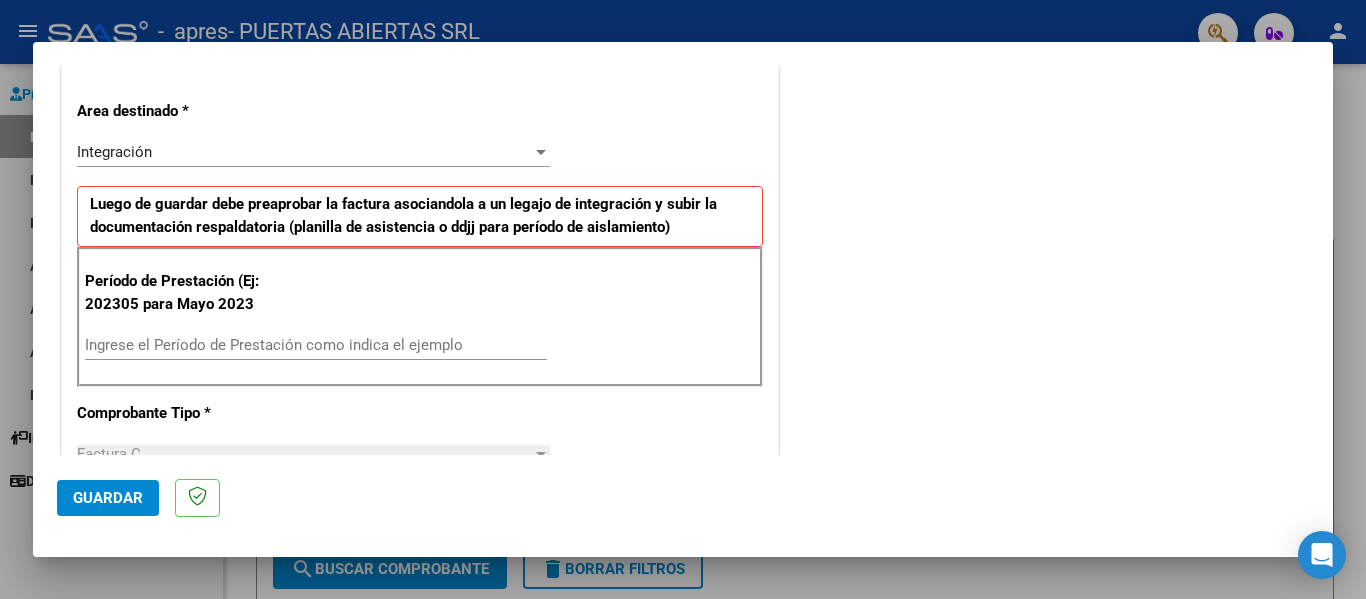scroll, scrollTop: 500, scrollLeft: 0, axis: vertical 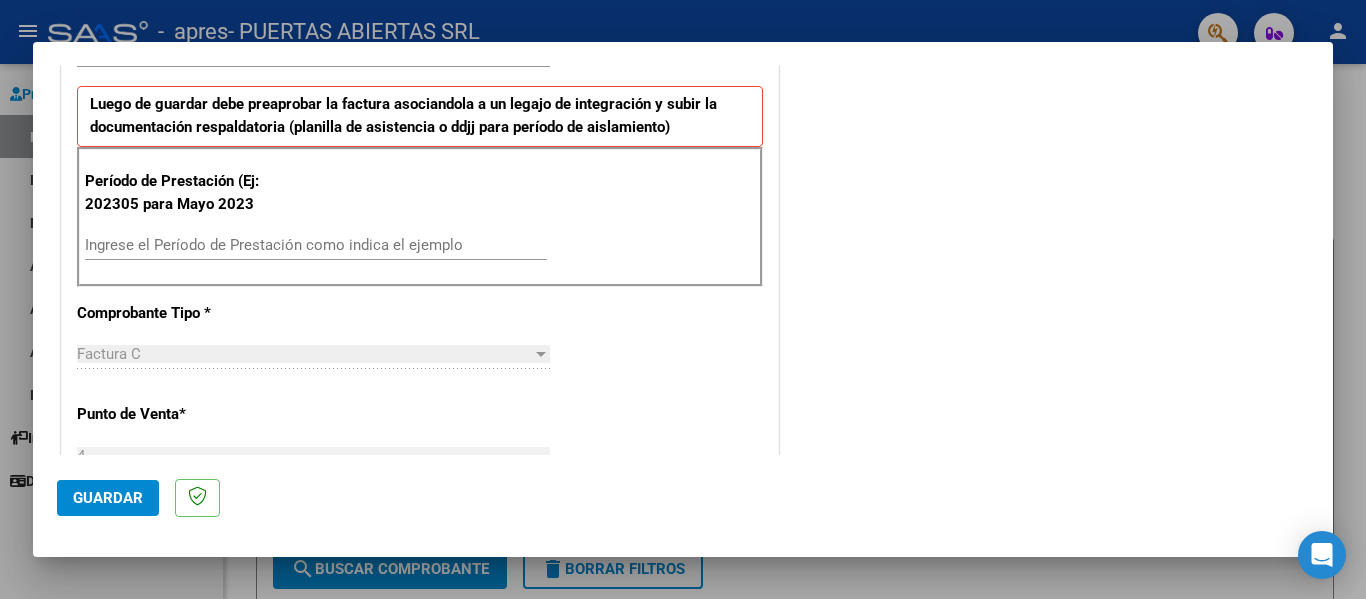 click on "Ingrese el Período de Prestación como indica el ejemplo" at bounding box center (316, 245) 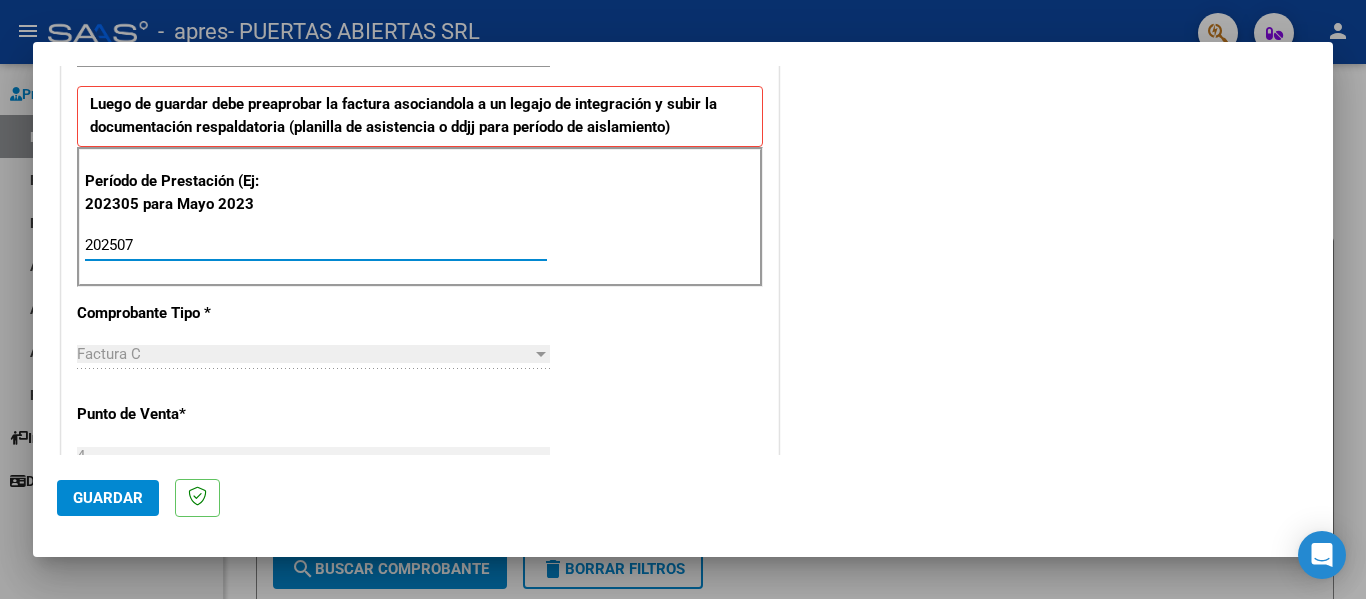 type on "202507" 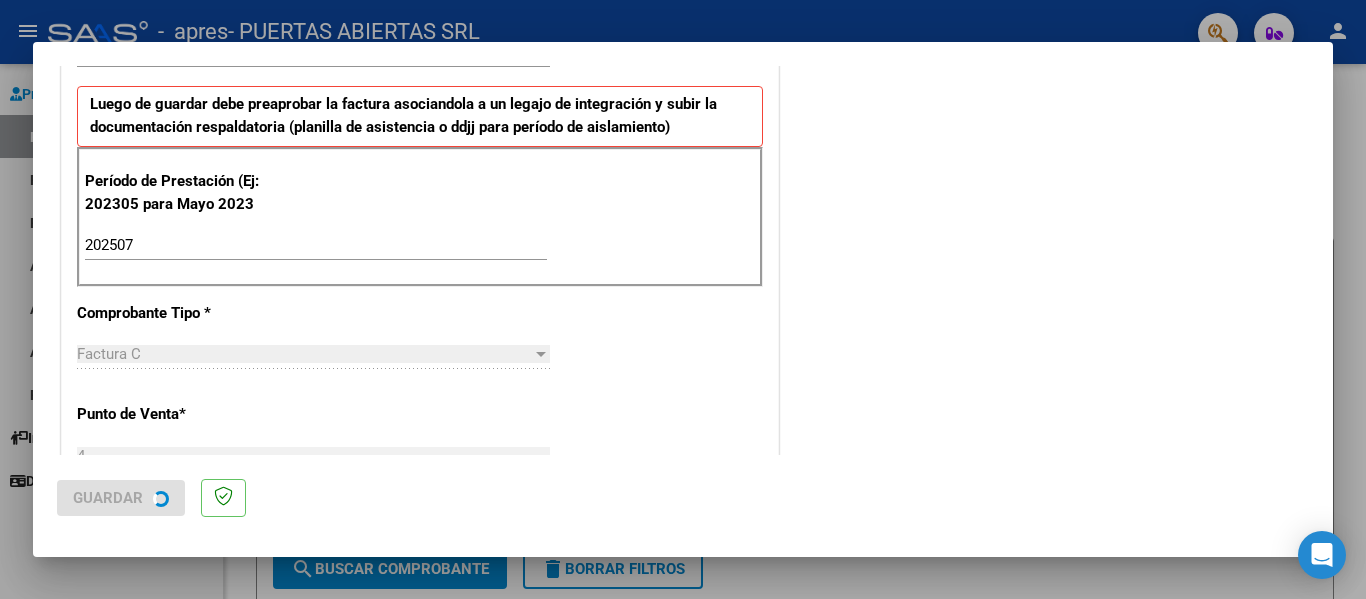 scroll, scrollTop: 0, scrollLeft: 0, axis: both 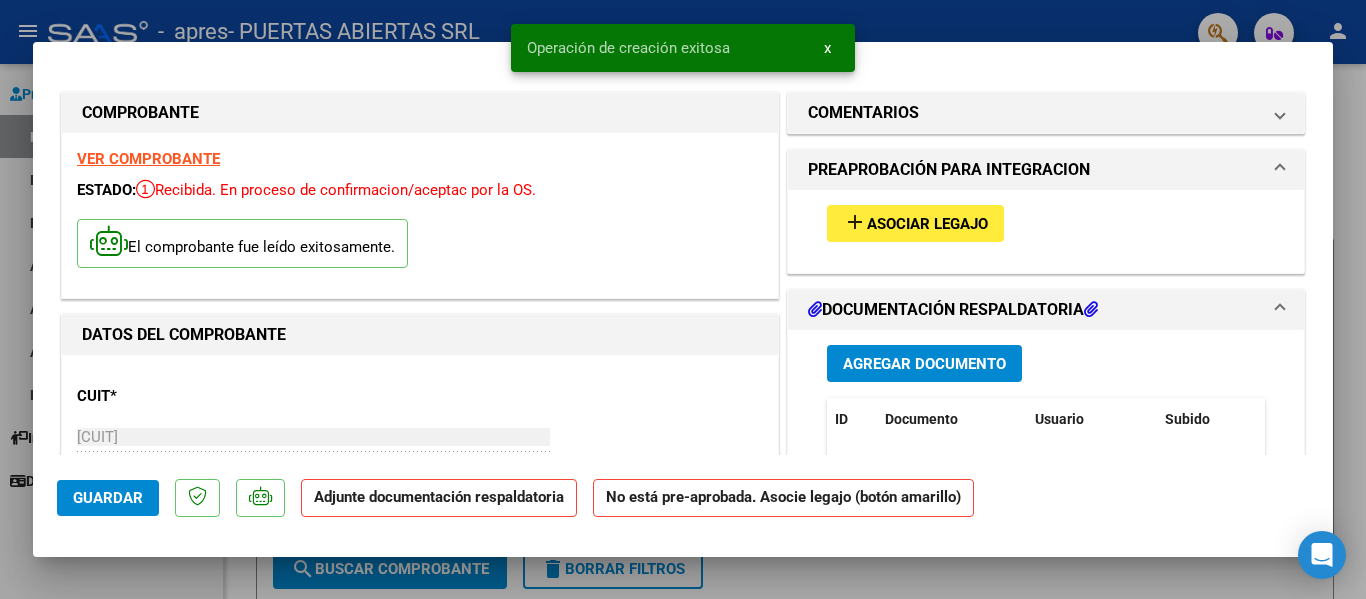 click on "Asociar Legajo" at bounding box center (927, 224) 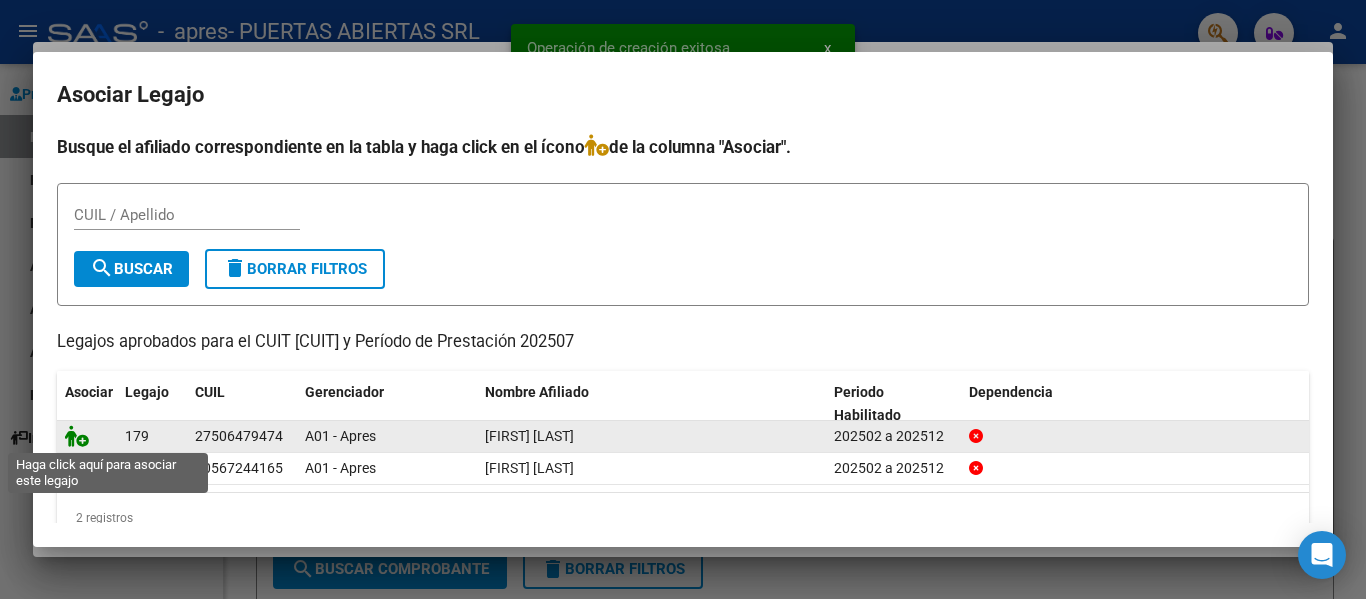 click 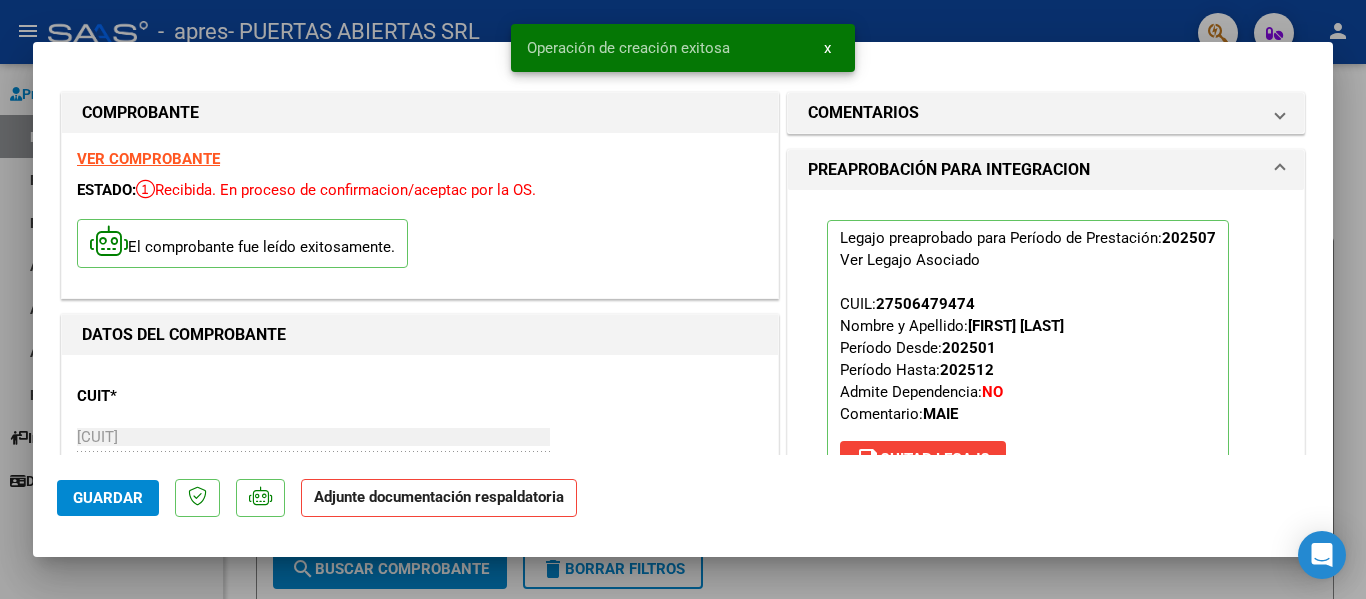 scroll, scrollTop: 300, scrollLeft: 0, axis: vertical 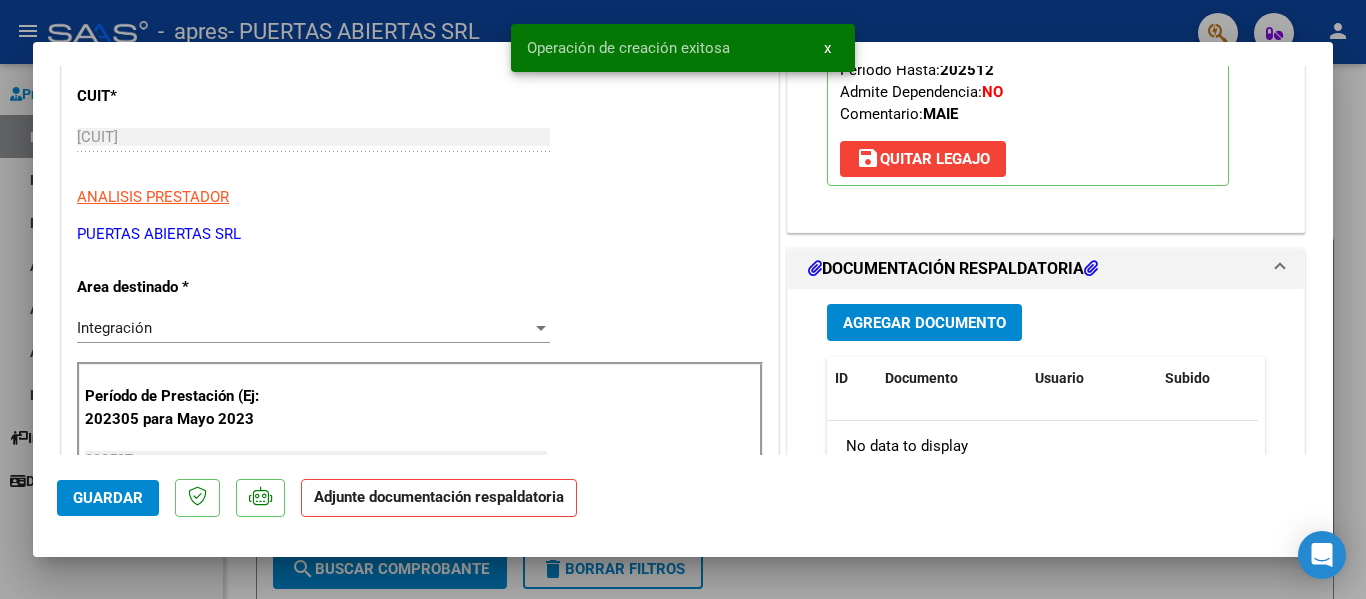 click on "Agregar Documento" at bounding box center [924, 323] 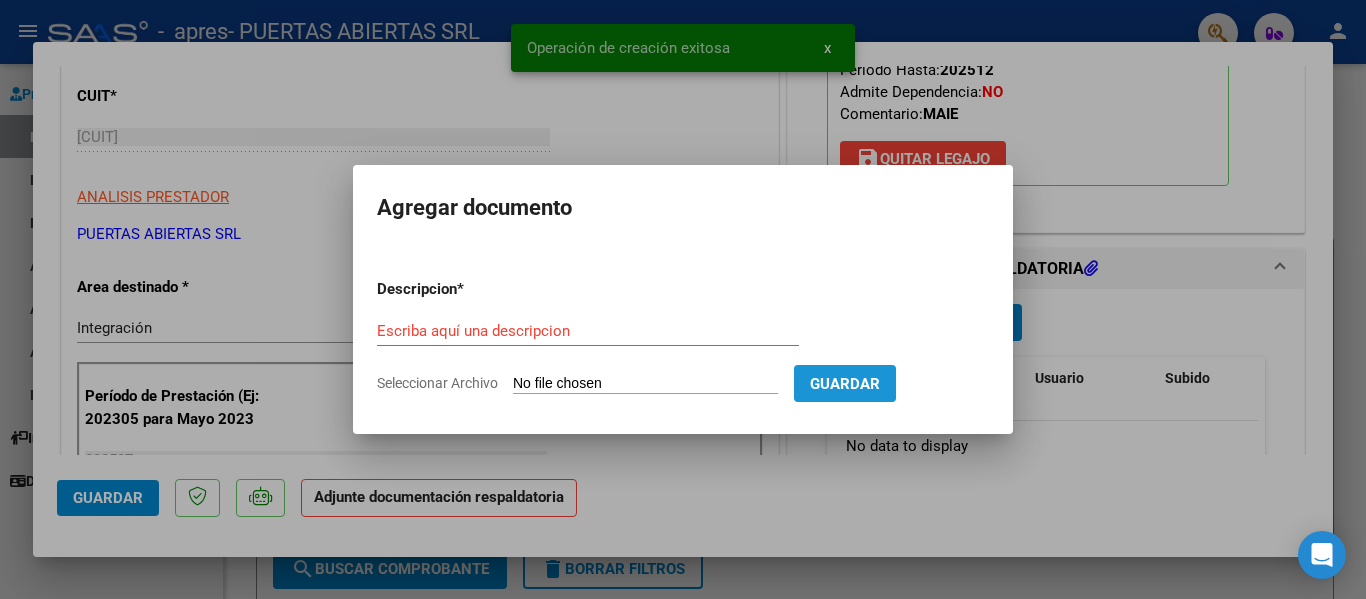 click on "Guardar" at bounding box center [845, 384] 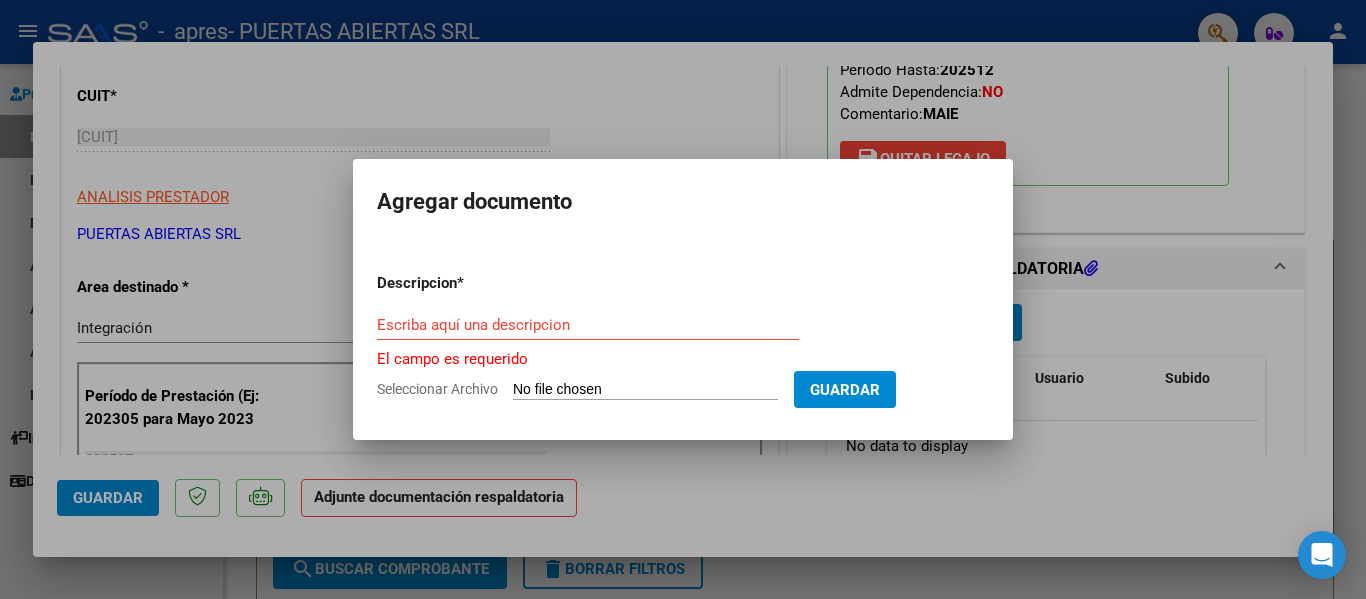 click on "Seleccionar Archivo" at bounding box center [645, 390] 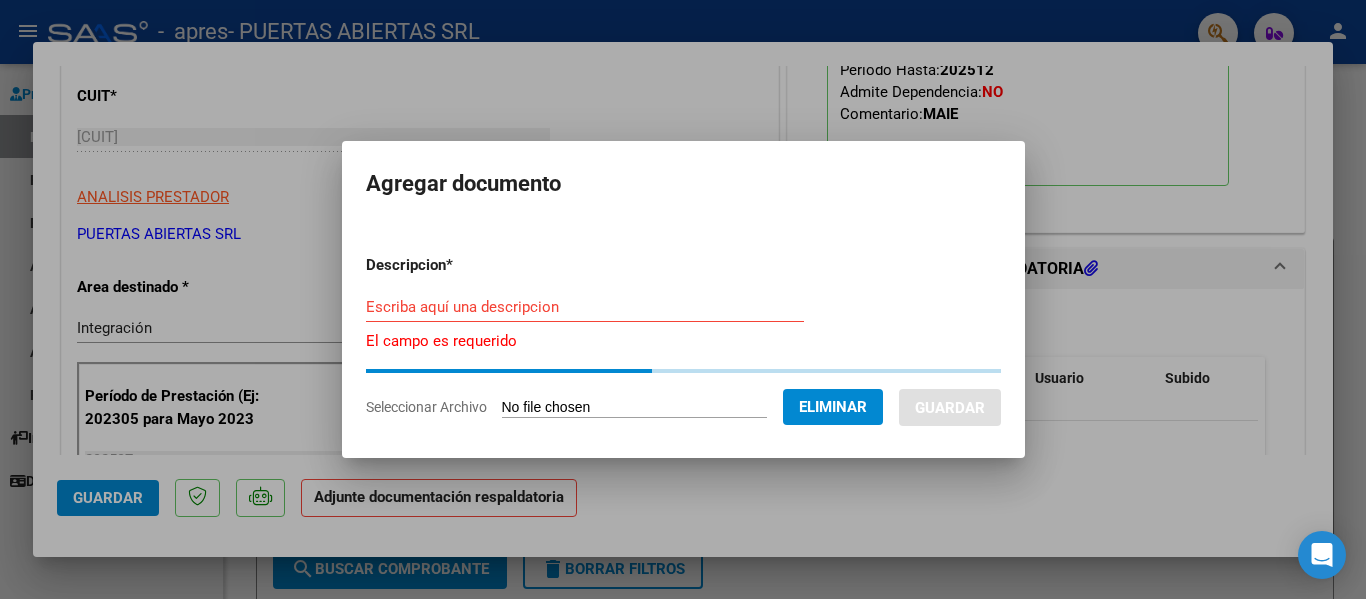 click on "Escriba aquí una descripcion" at bounding box center [585, 307] 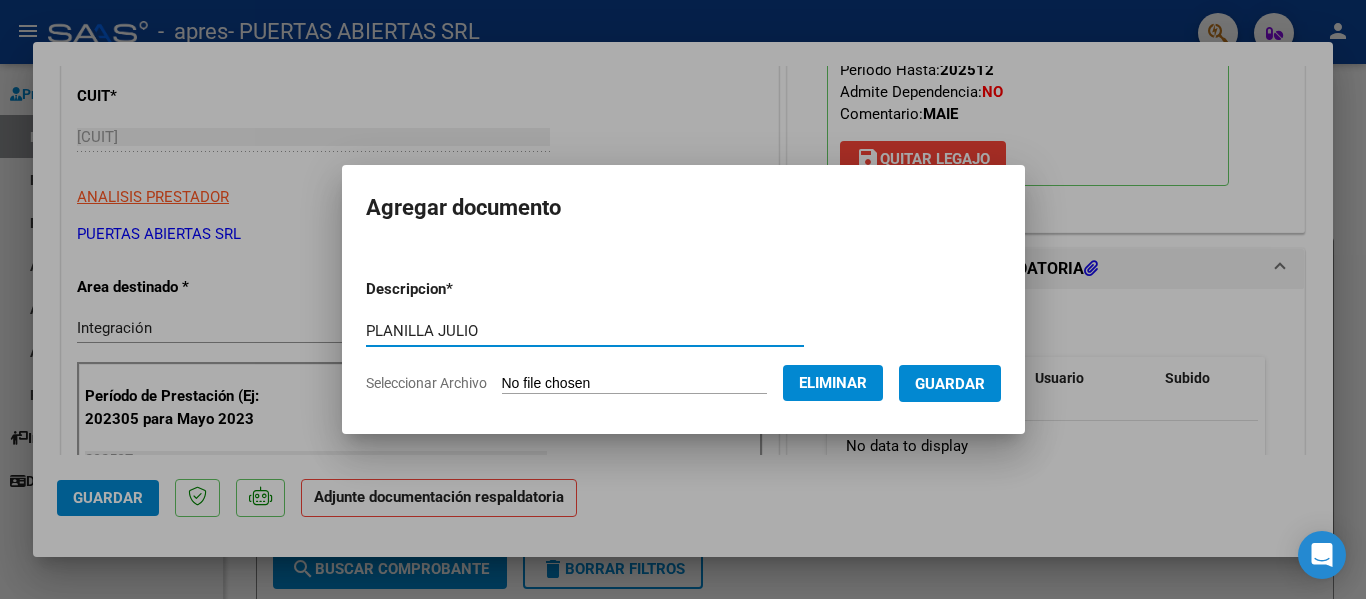 type on "PLANILLA JULIO" 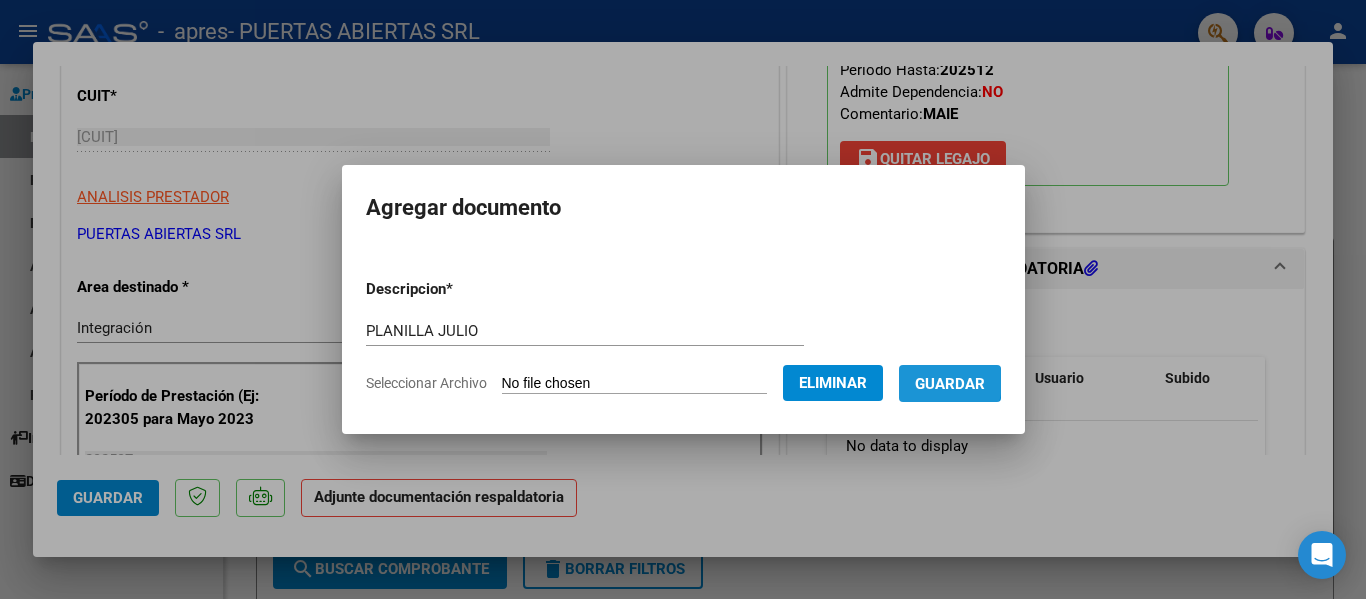 click on "Guardar" at bounding box center [950, 384] 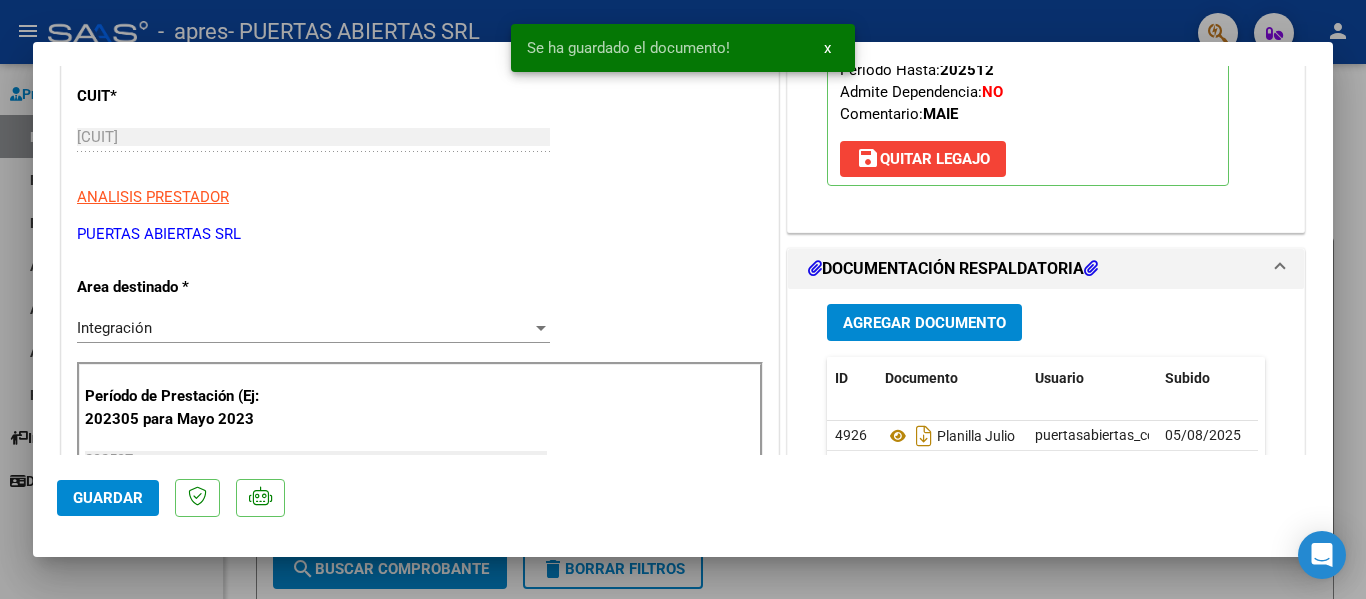 click on "Guardar" 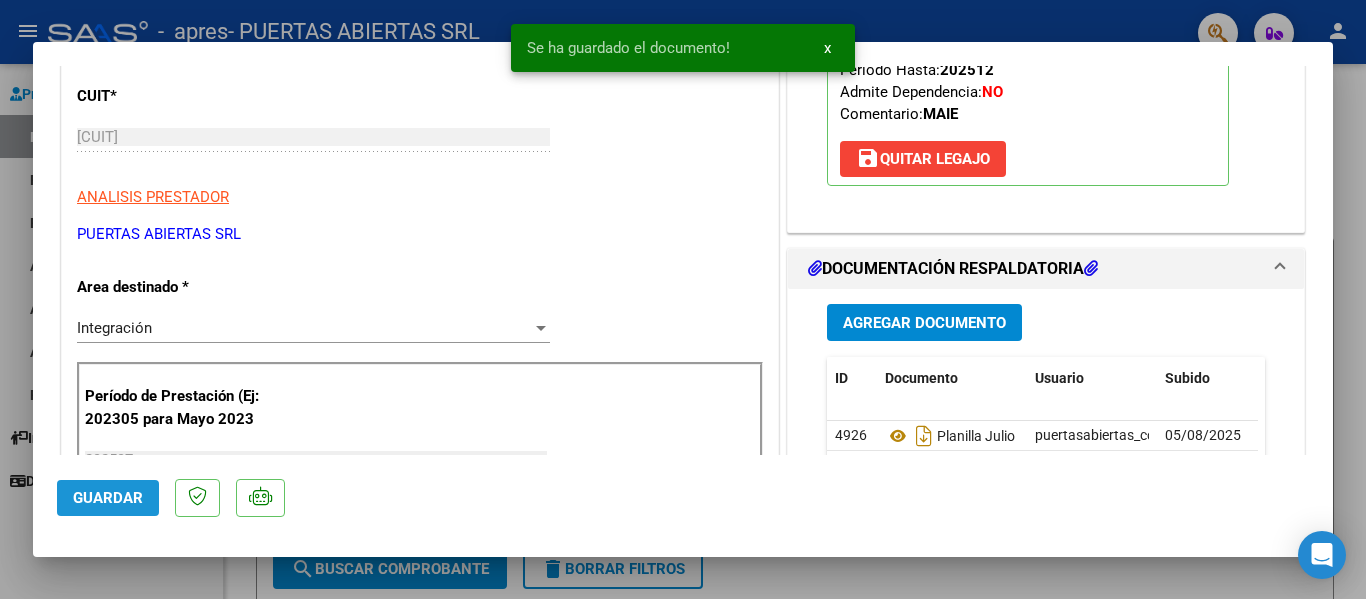 click on "Guardar" 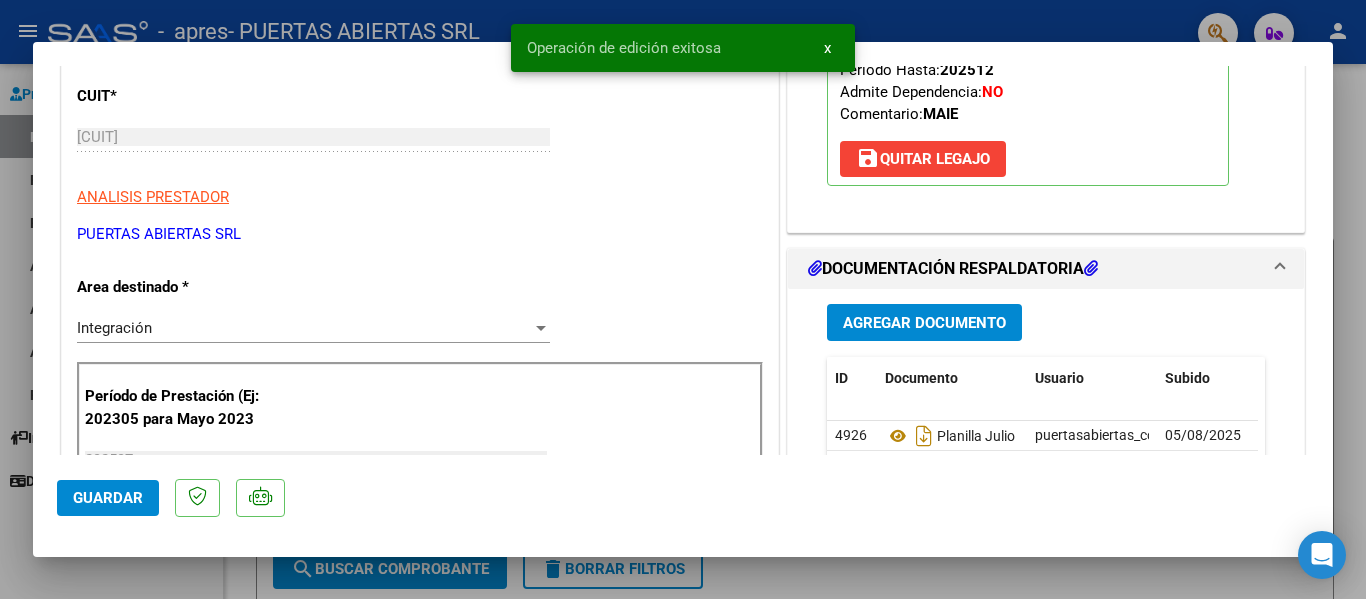 click at bounding box center (683, 299) 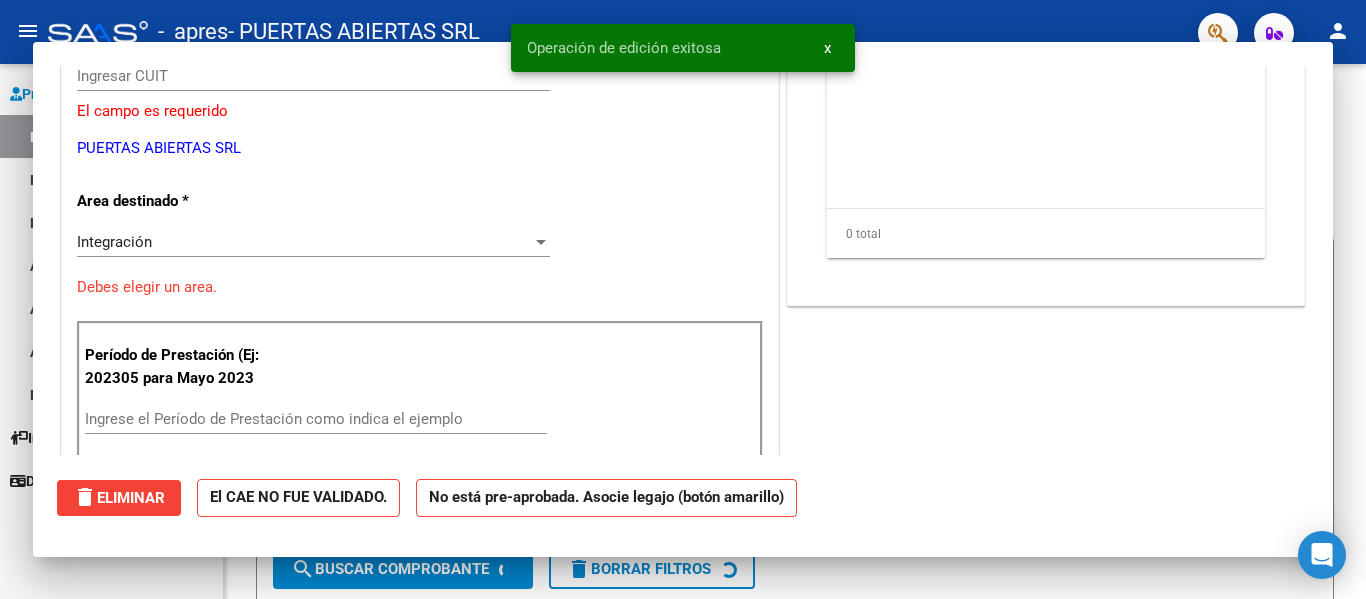 scroll, scrollTop: 239, scrollLeft: 0, axis: vertical 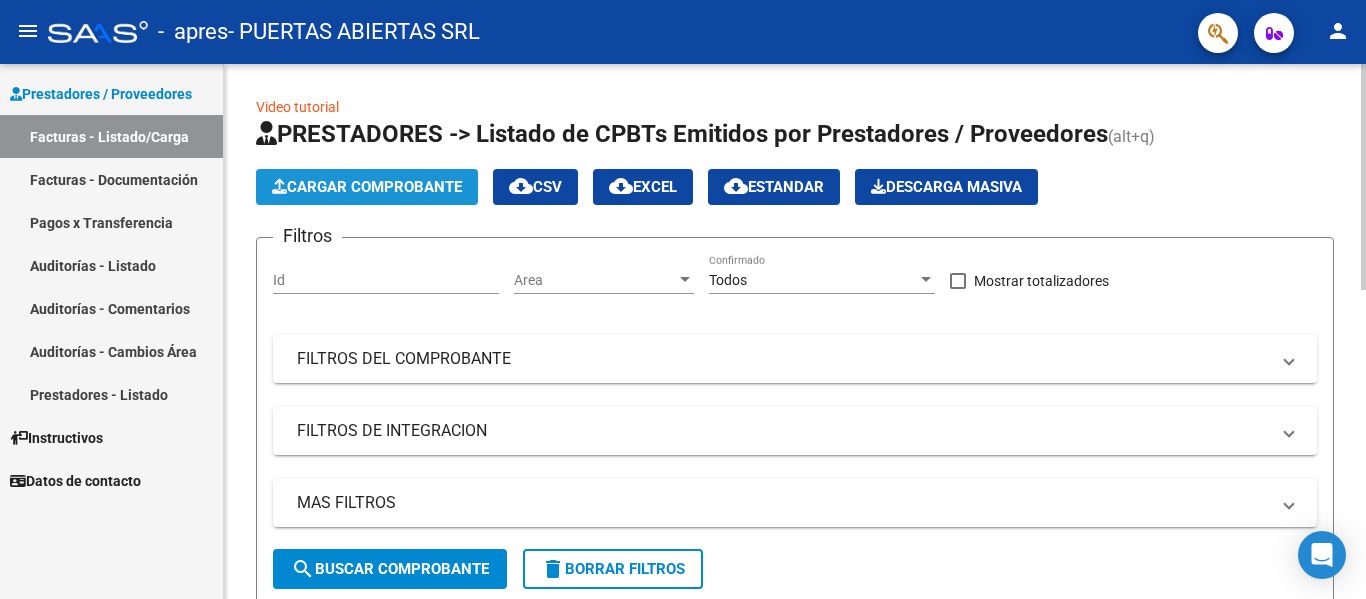 click on "Cargar Comprobante" 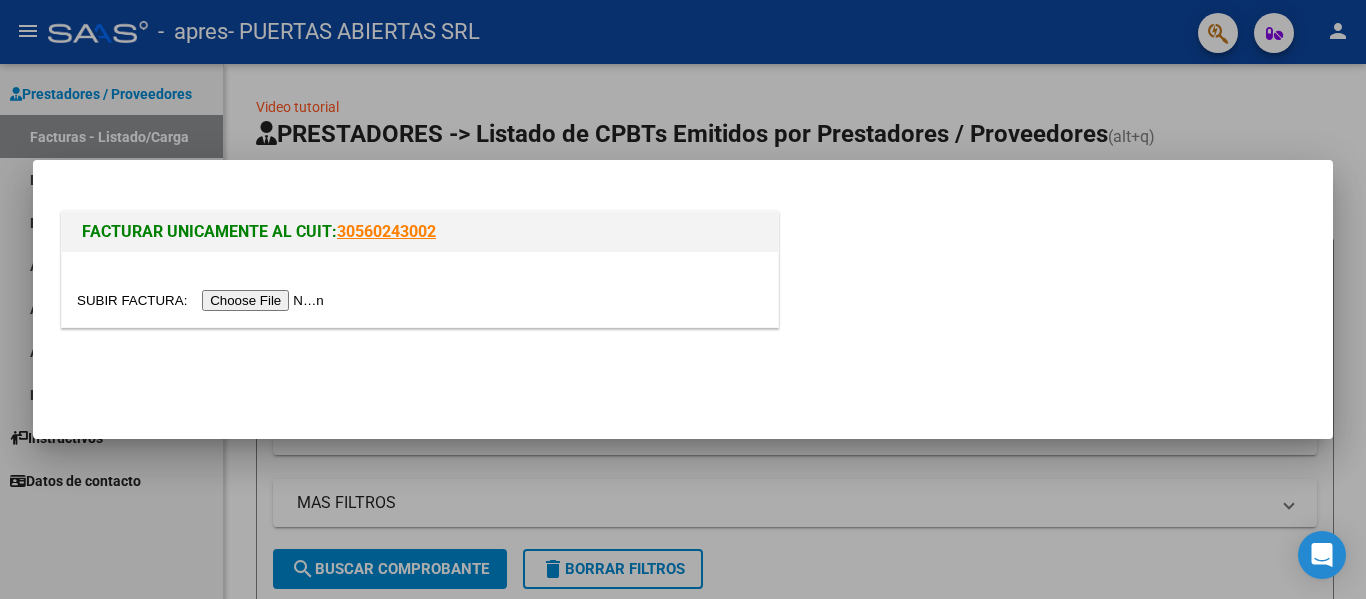 click at bounding box center (203, 300) 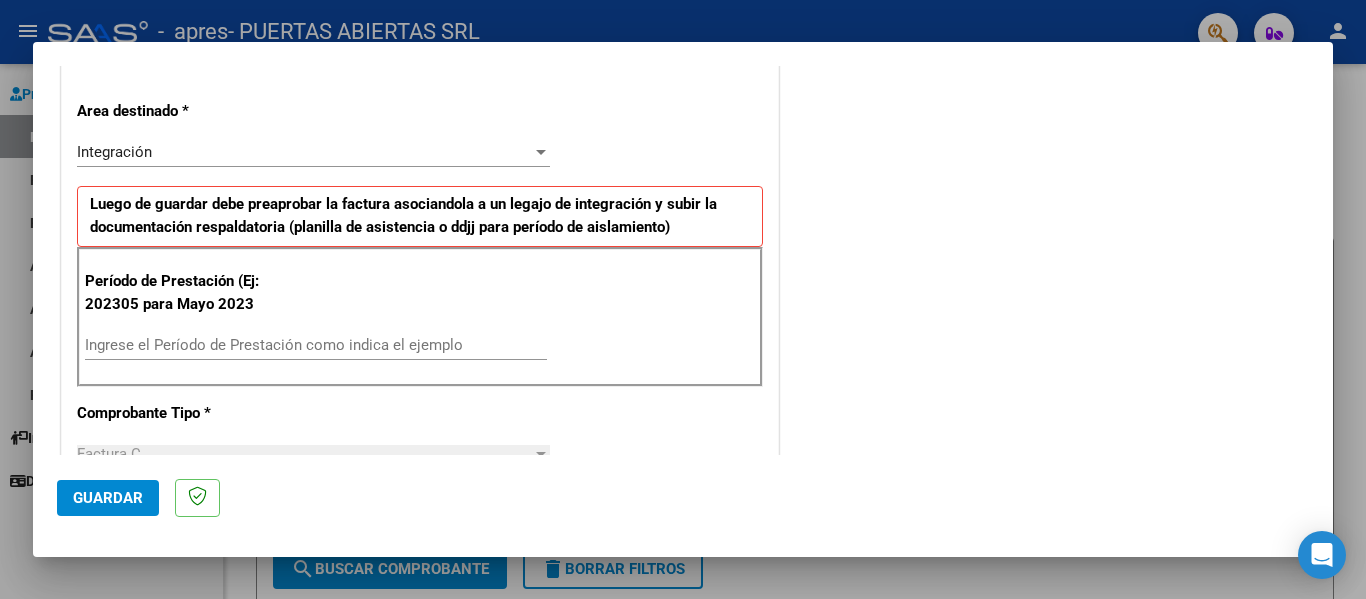 scroll, scrollTop: 500, scrollLeft: 0, axis: vertical 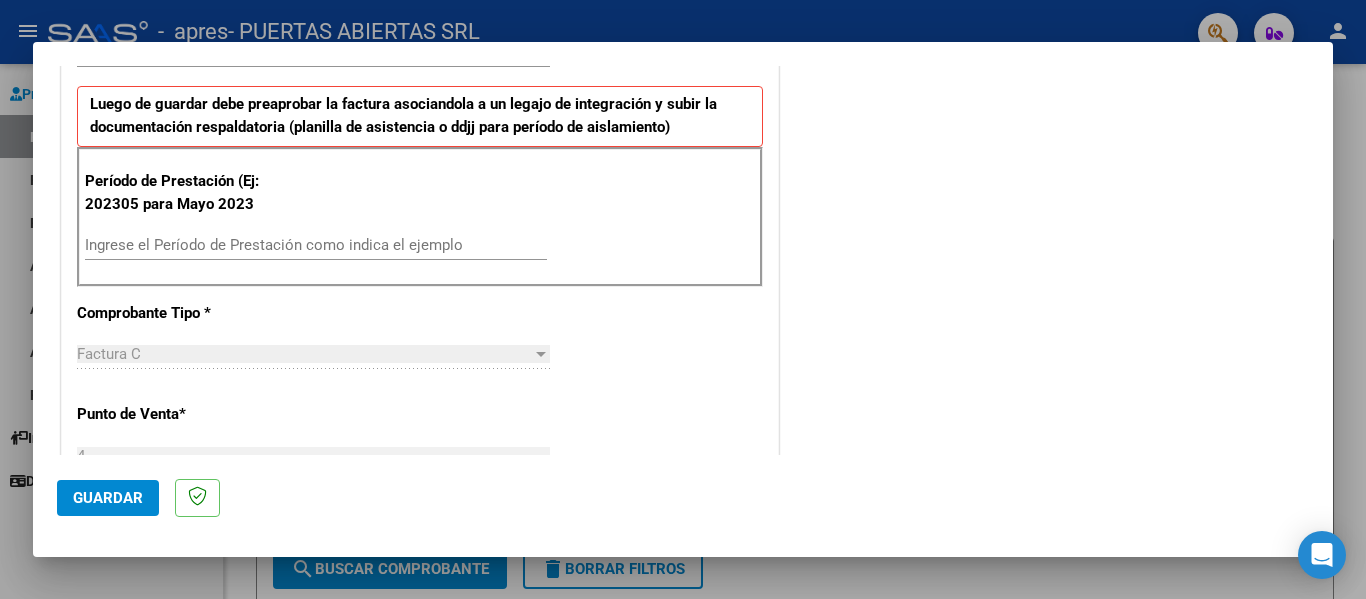 click on "Ingrese el Período de Prestación como indica el ejemplo" at bounding box center (316, 245) 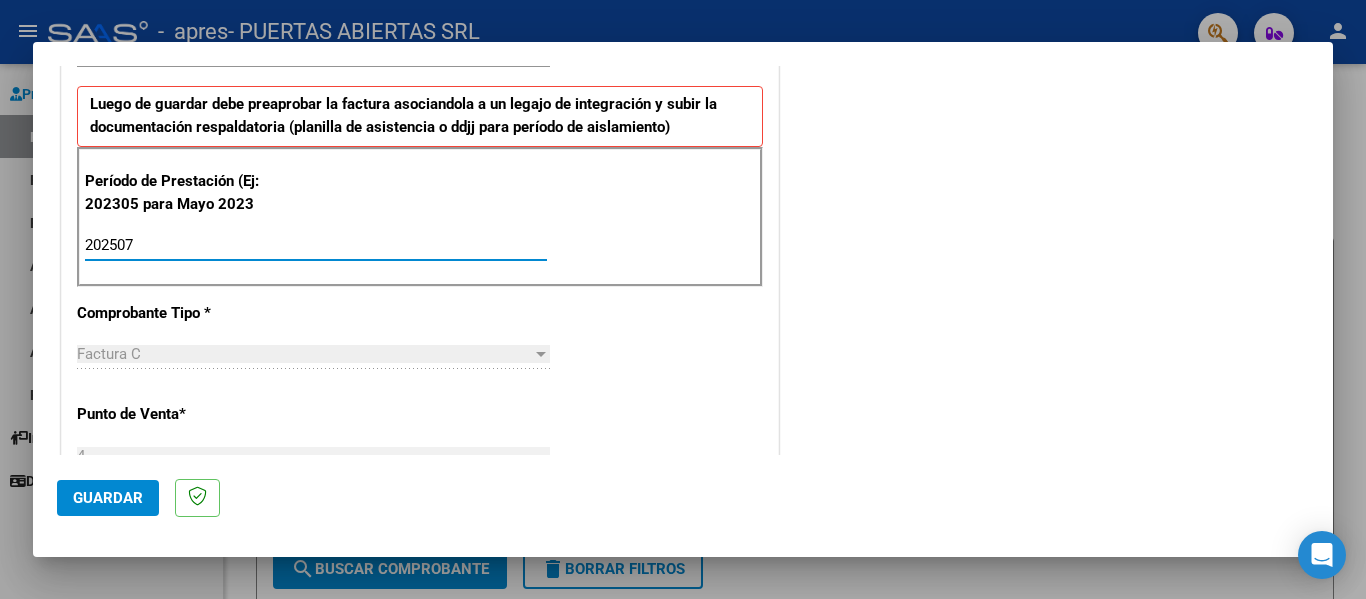 type on "202507" 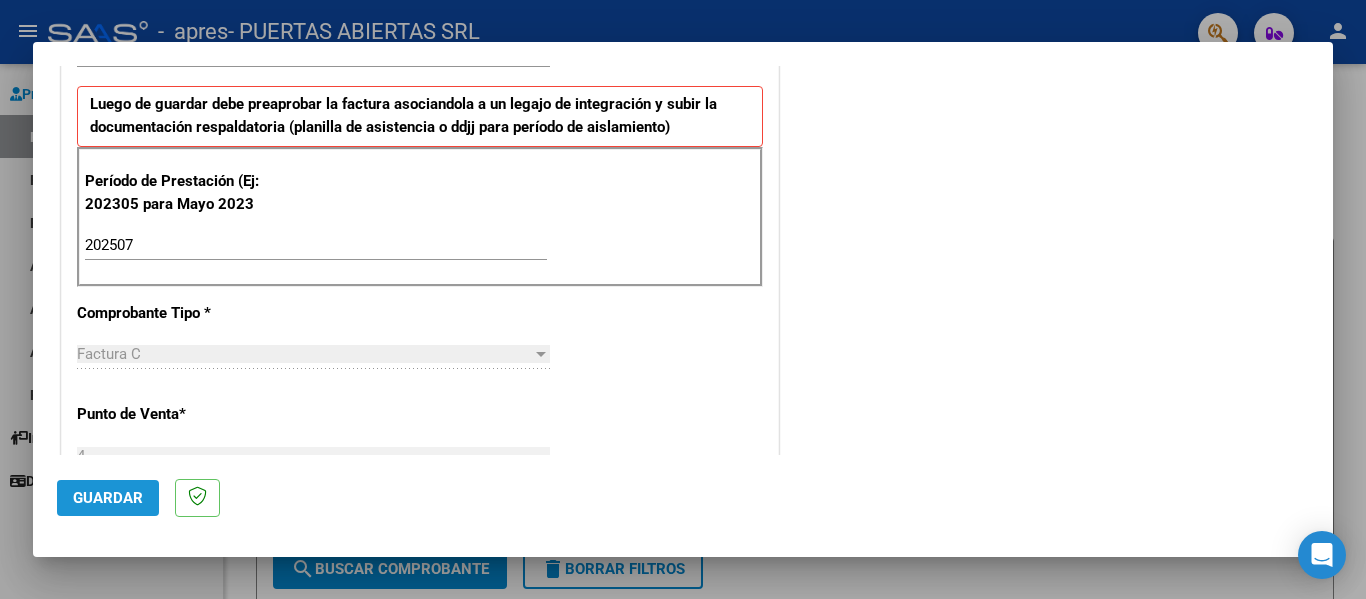 click on "Guardar" 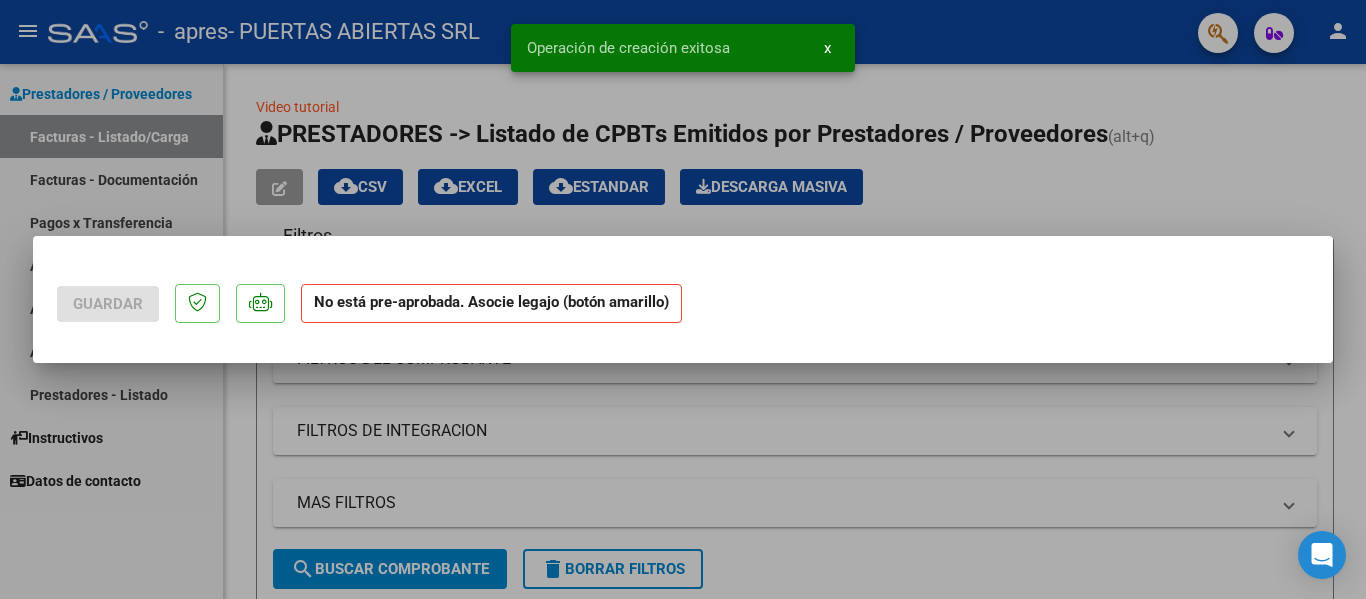 scroll, scrollTop: 0, scrollLeft: 0, axis: both 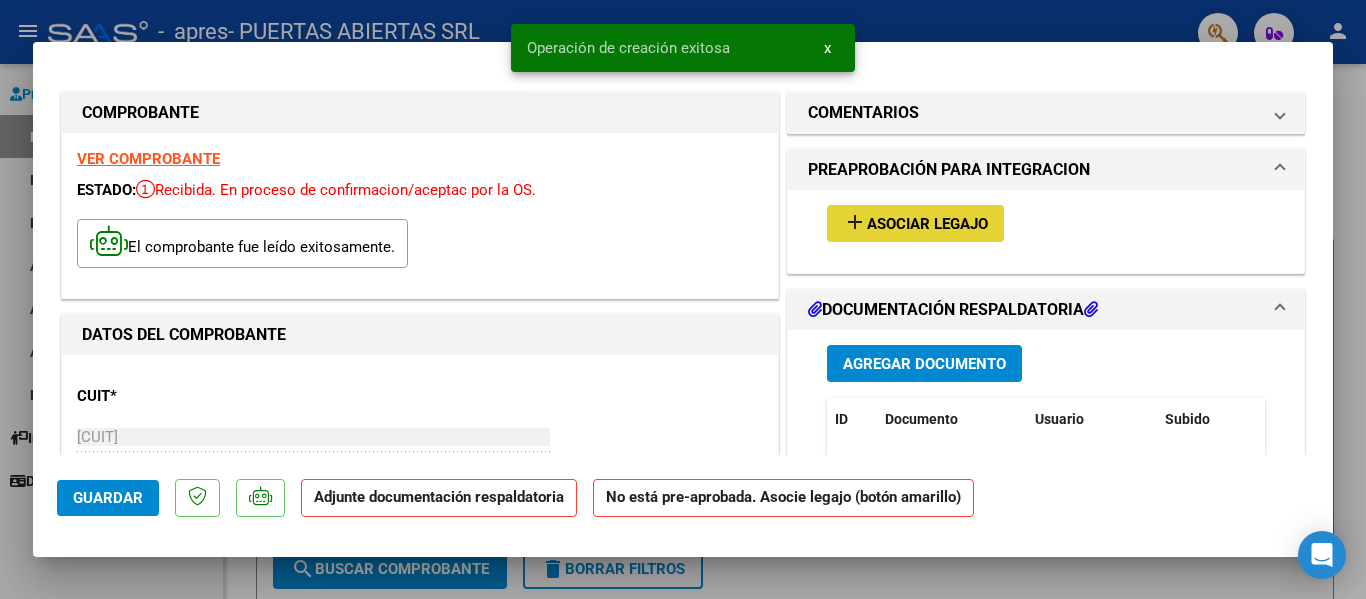 click on "Asociar Legajo" at bounding box center (927, 224) 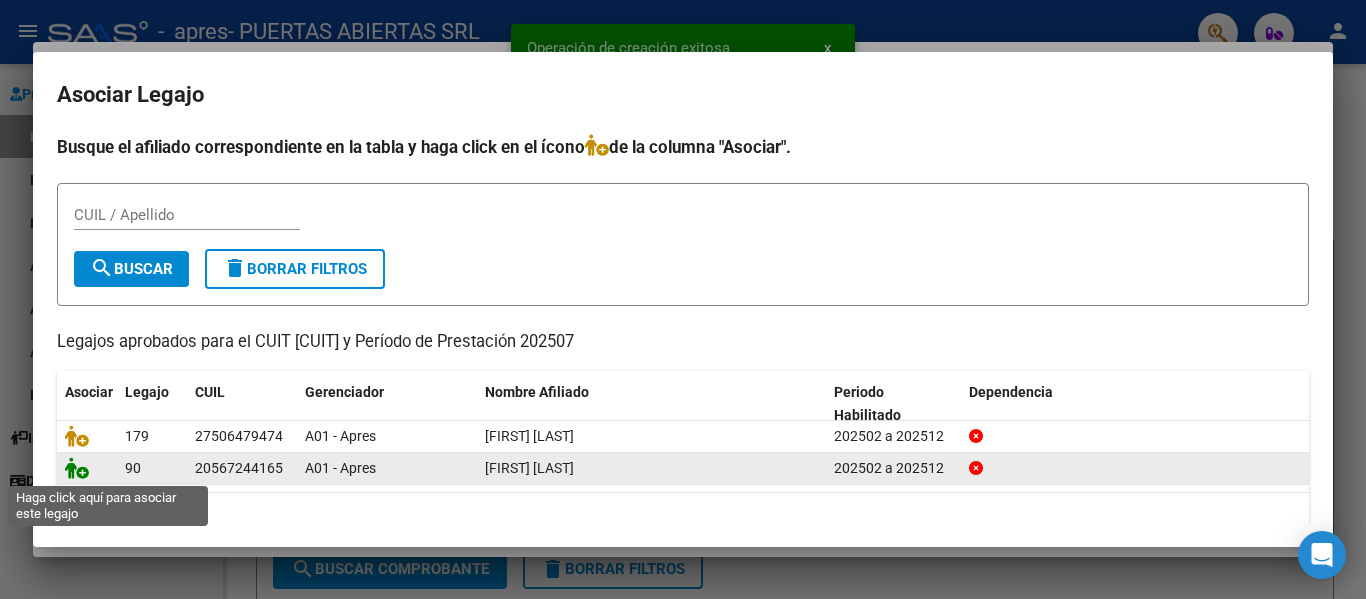 click 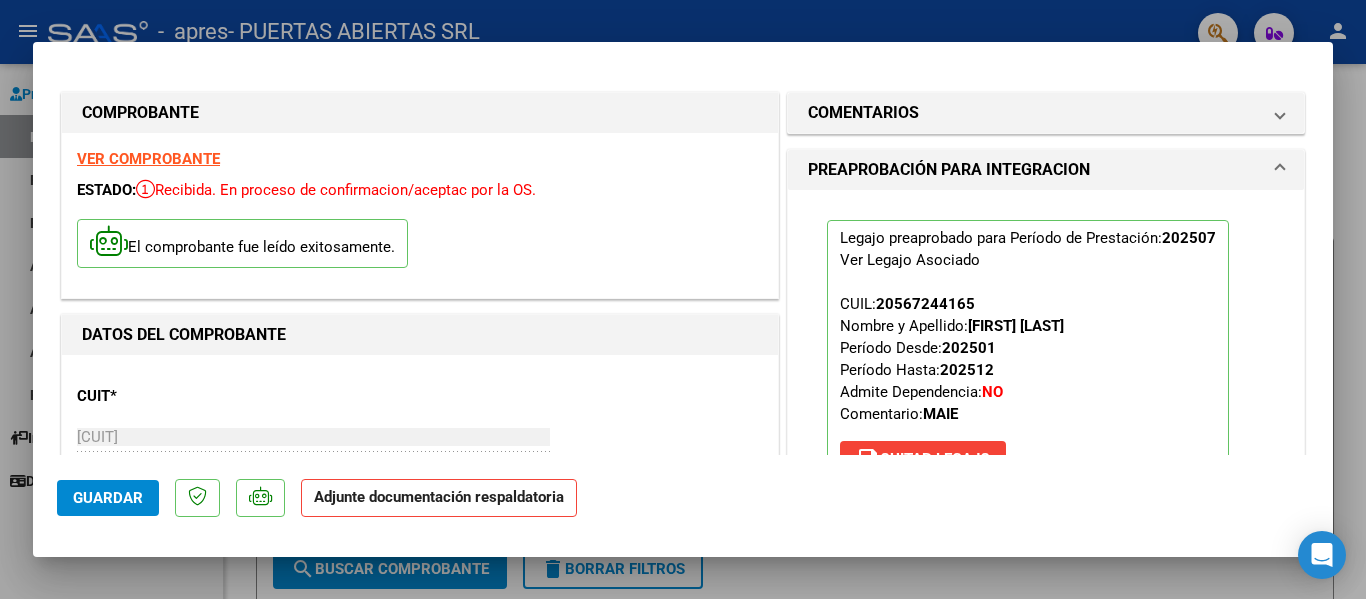 scroll, scrollTop: 400, scrollLeft: 0, axis: vertical 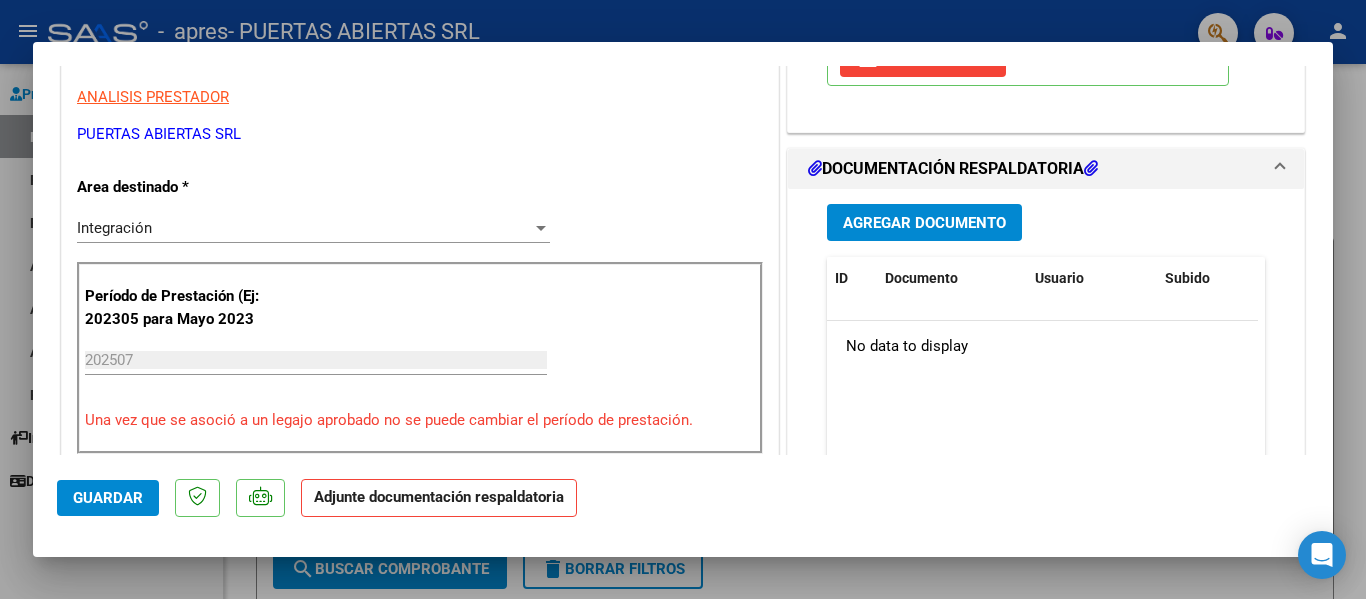 click on "Agregar Documento ID Documento Usuario Subido Acción No data to display  0 total   1" at bounding box center (1046, 388) 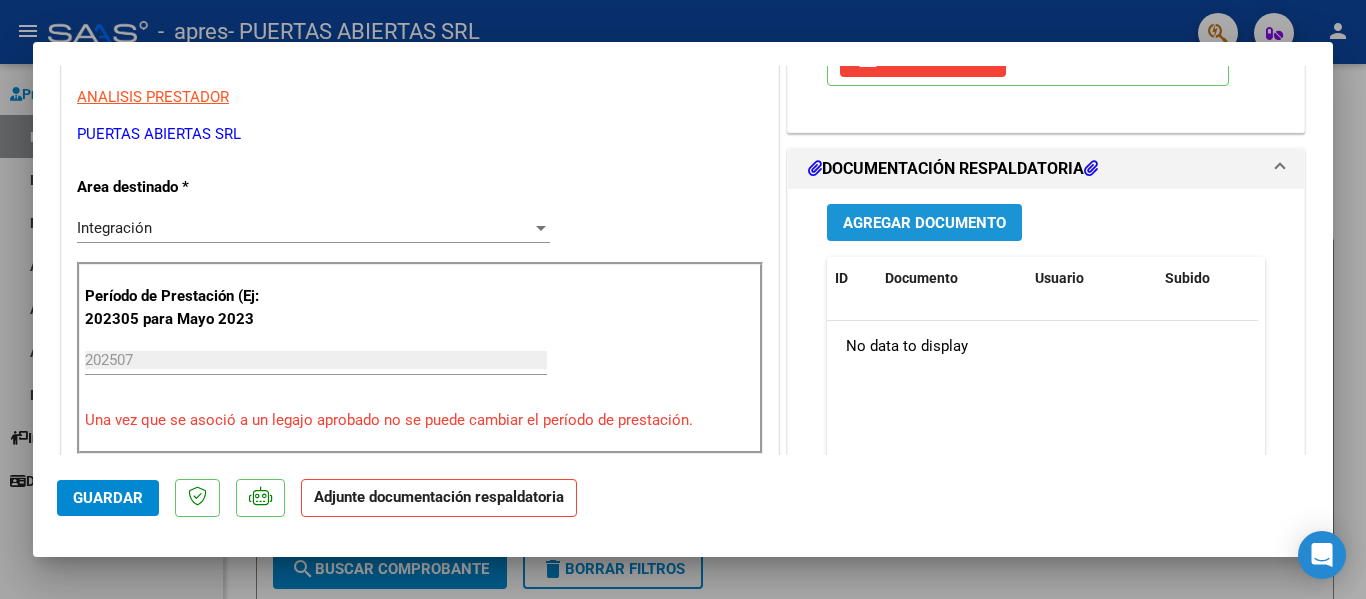 click on "Agregar Documento" at bounding box center (924, 223) 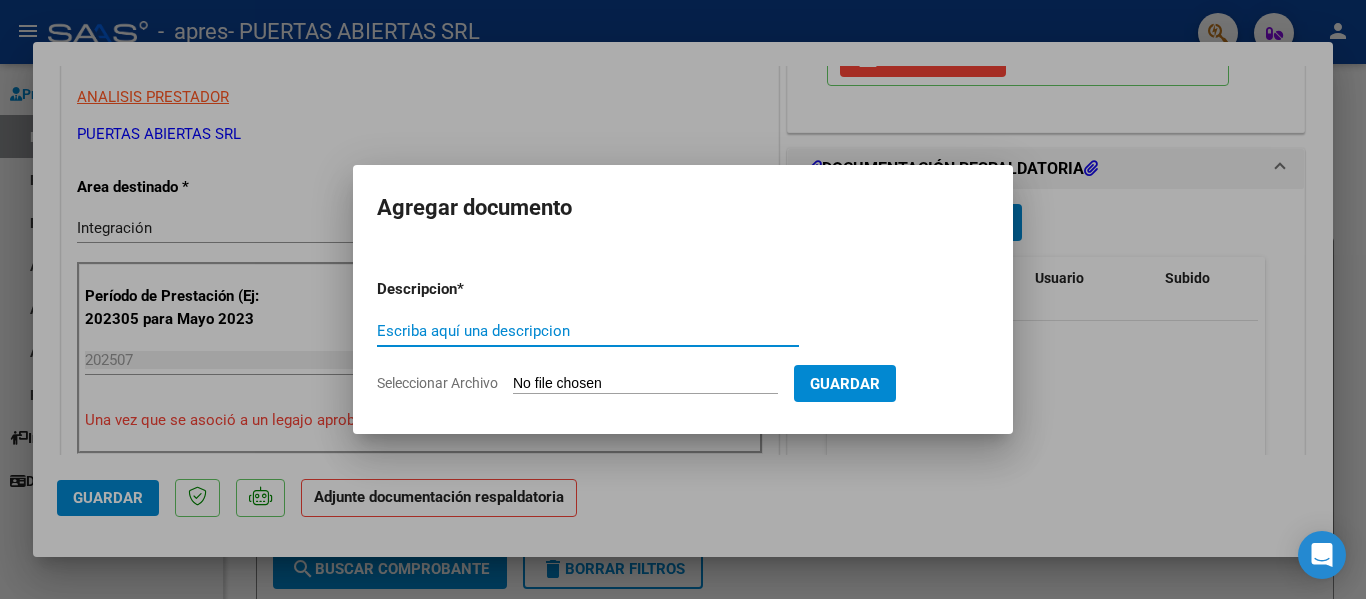 click on "Seleccionar Archivo" at bounding box center (645, 384) 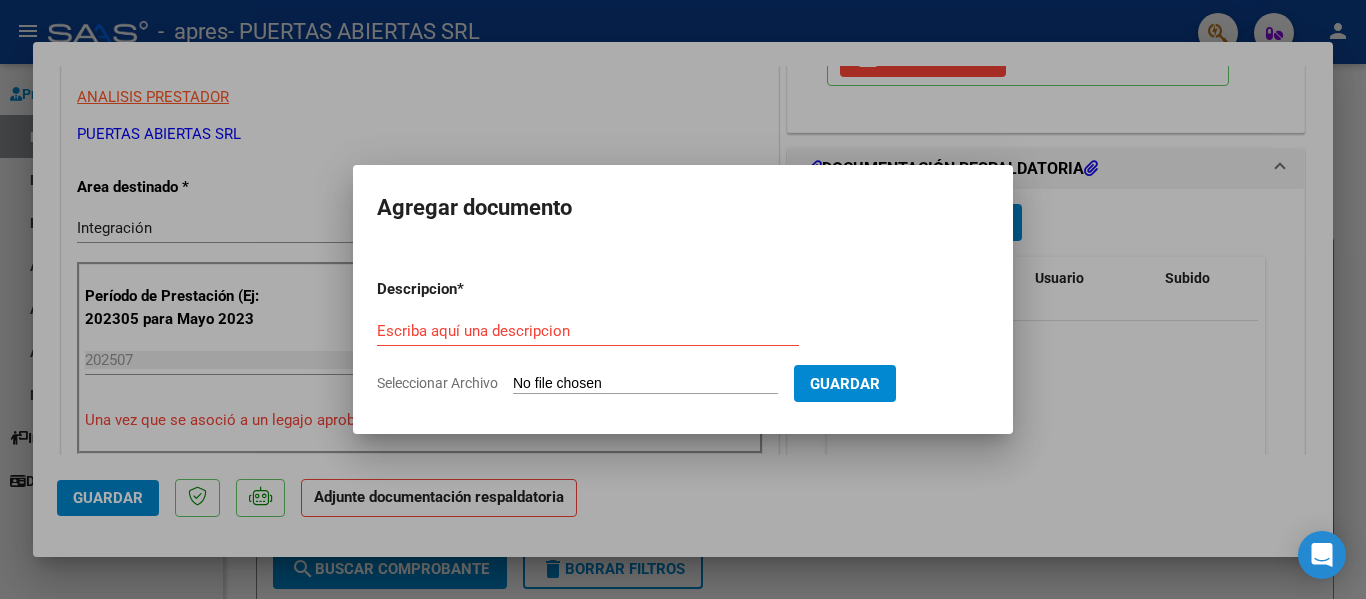 type on "C:\fakepath\PLANILLA JULIO - [LAST].pdf" 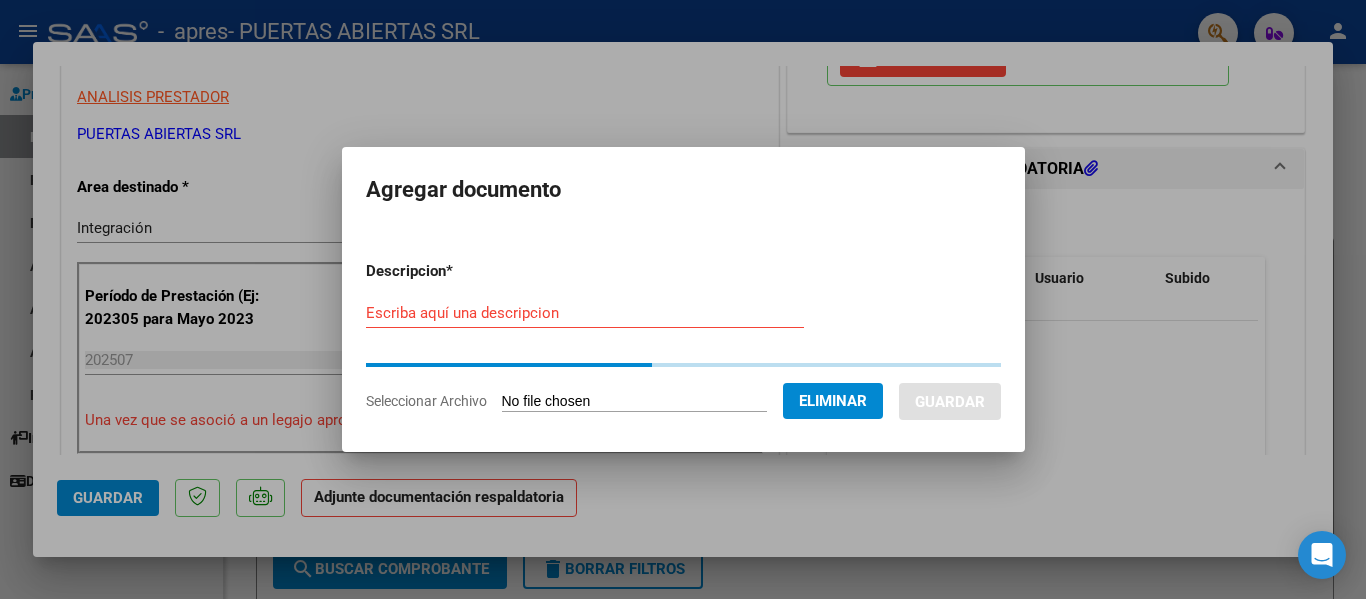 click on "Escriba aquí una descripcion" at bounding box center (585, 313) 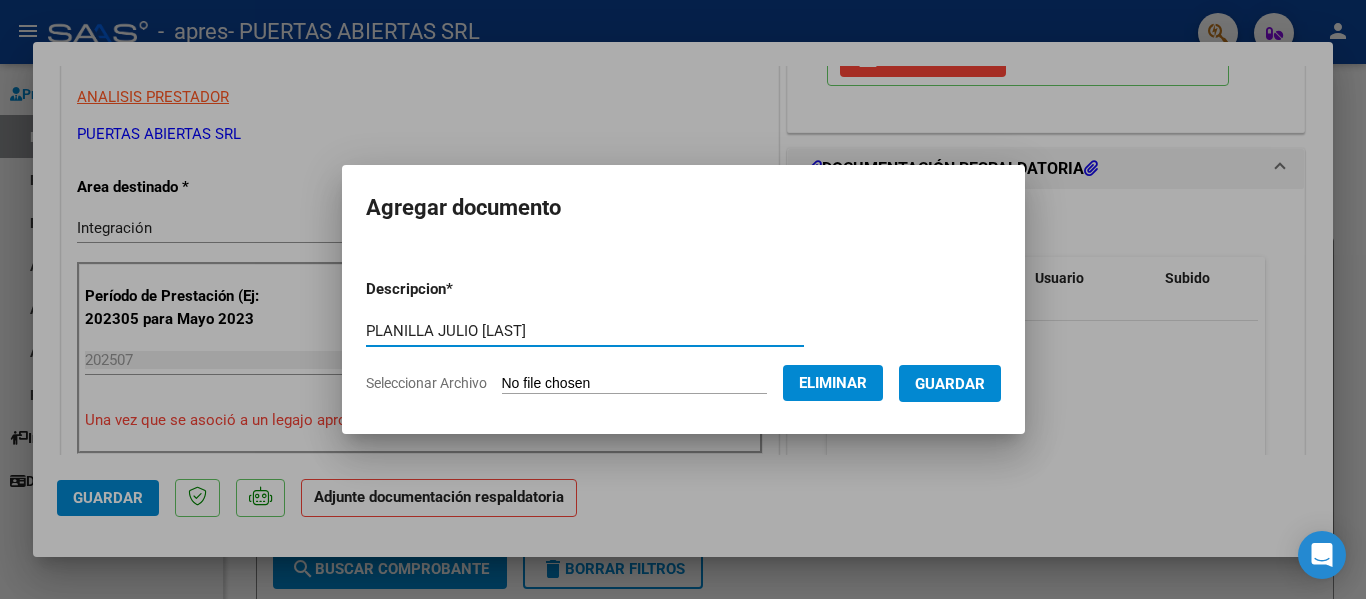 type on "PLANILLA JULIO [LAST]" 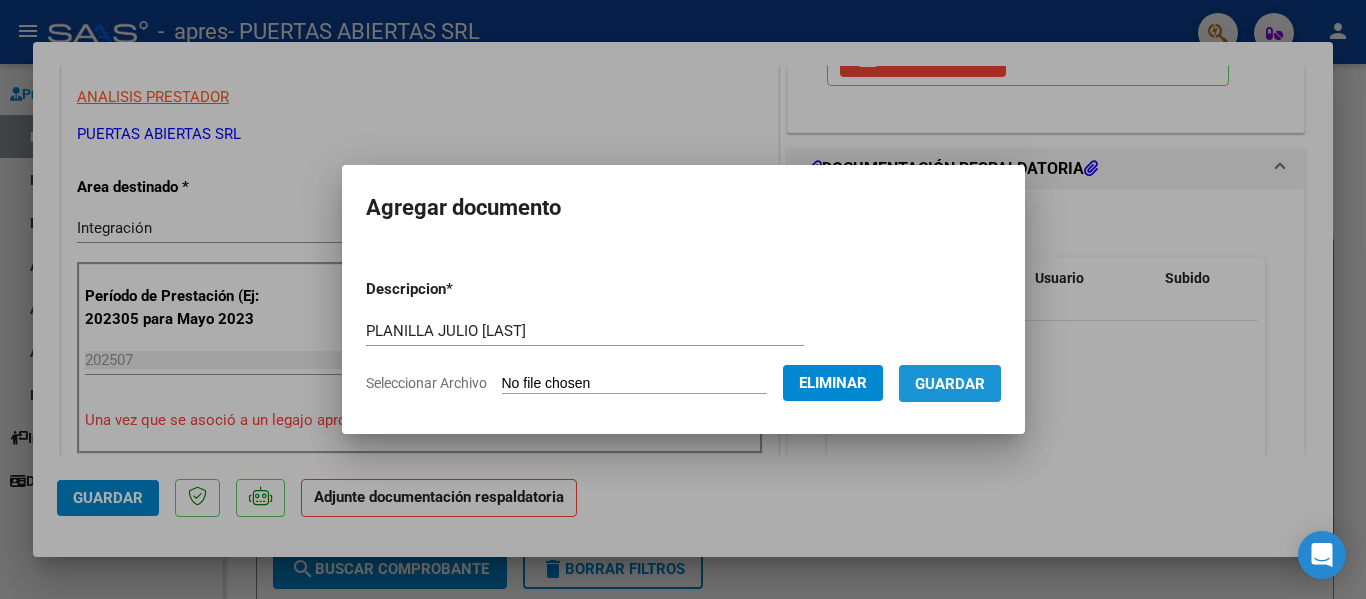 click on "Guardar" at bounding box center (950, 384) 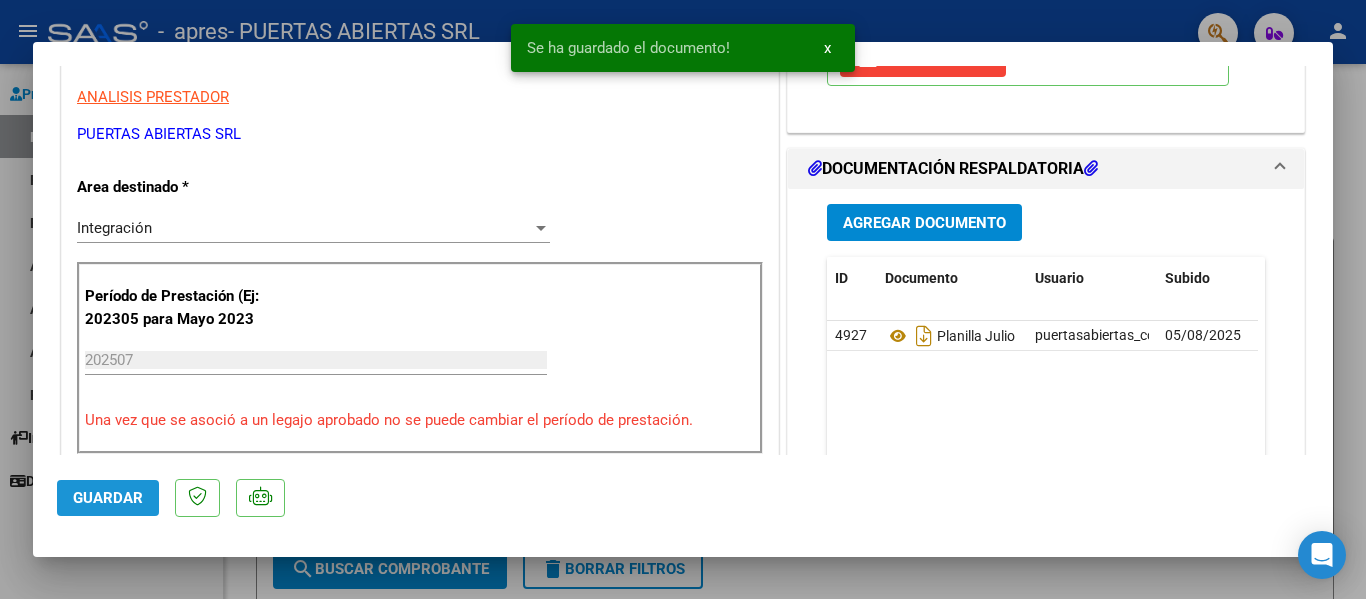 click on "Guardar" 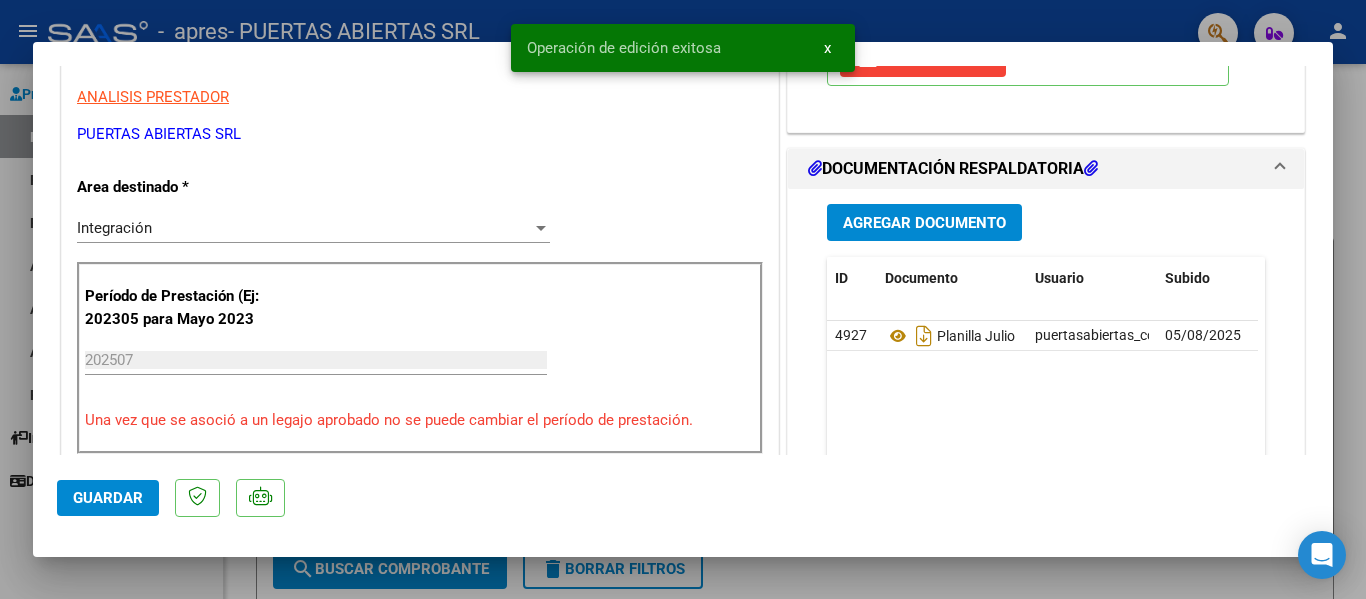 click at bounding box center [683, 299] 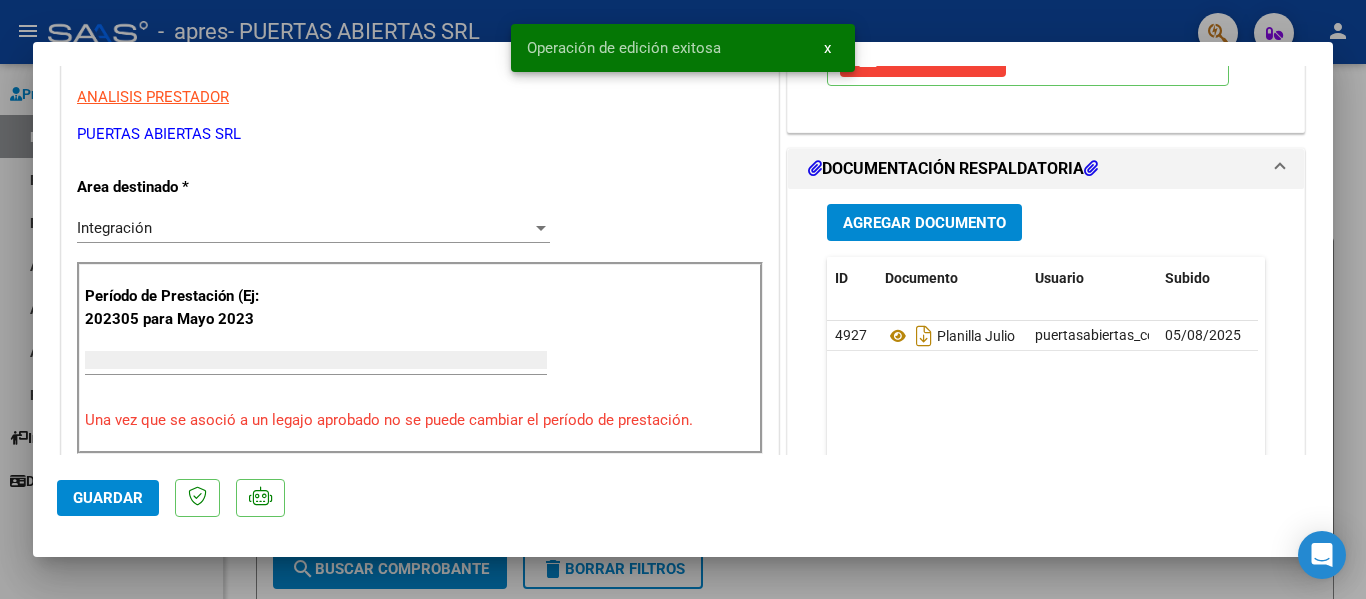 scroll, scrollTop: 339, scrollLeft: 0, axis: vertical 